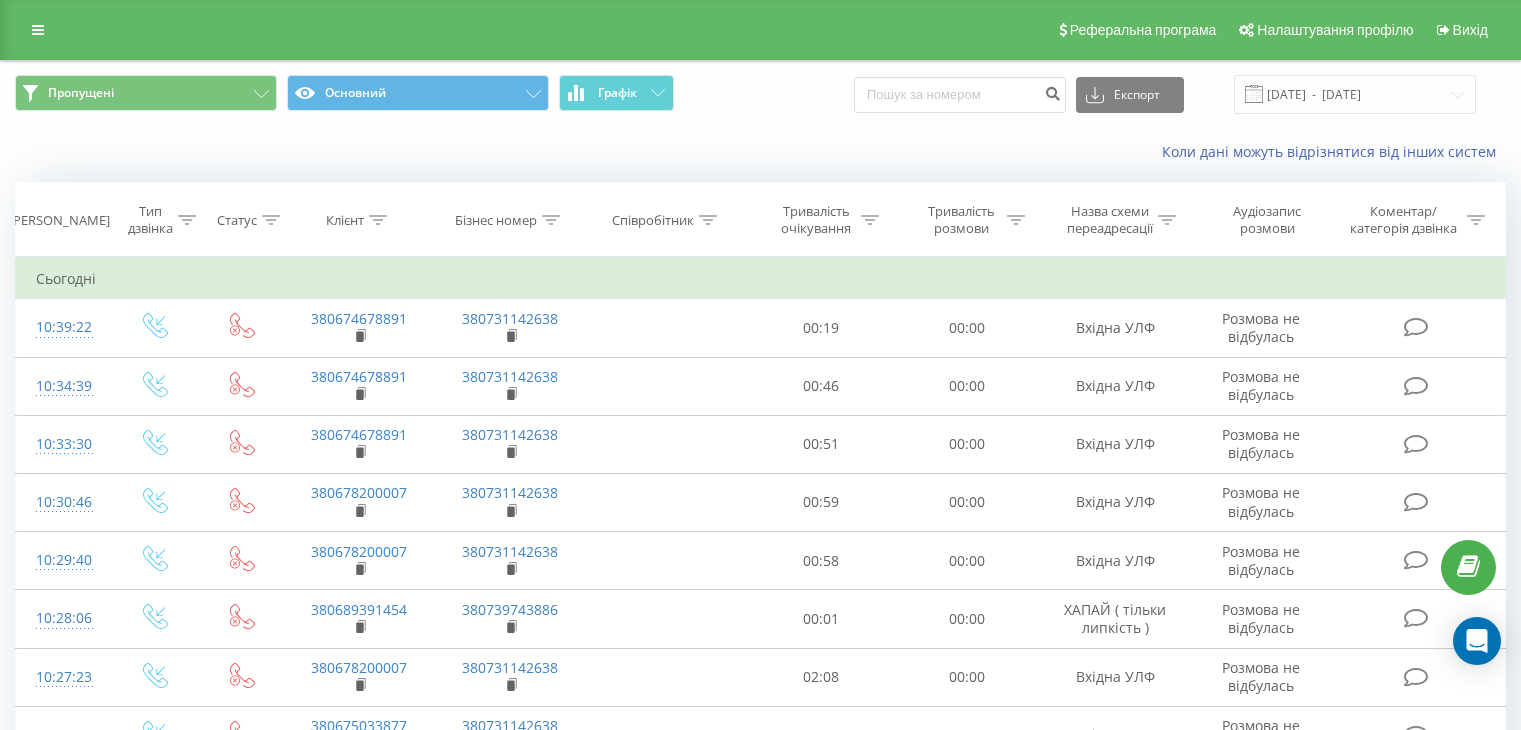 scroll, scrollTop: 0, scrollLeft: 0, axis: both 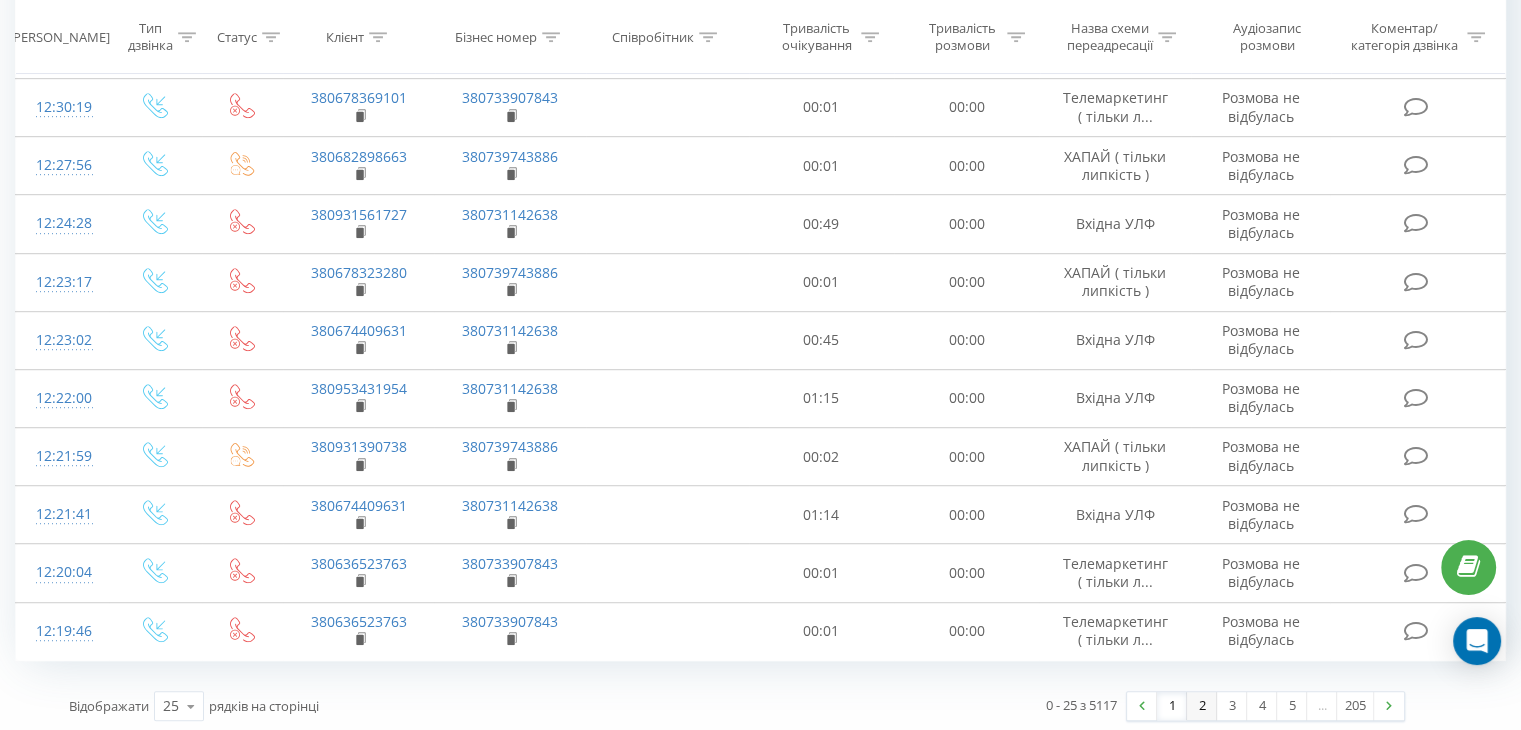 click on "2" at bounding box center [1202, 706] 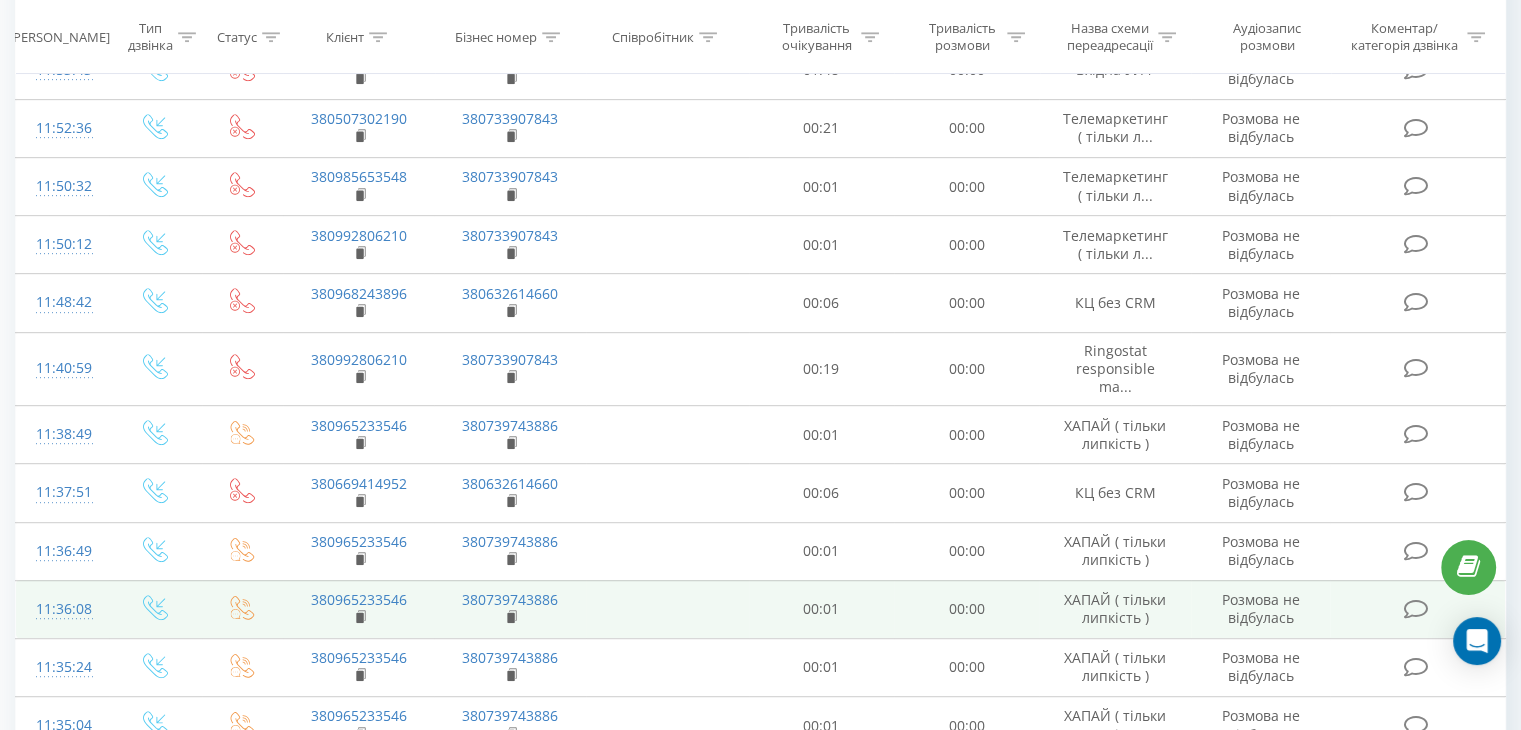 scroll, scrollTop: 1108, scrollLeft: 0, axis: vertical 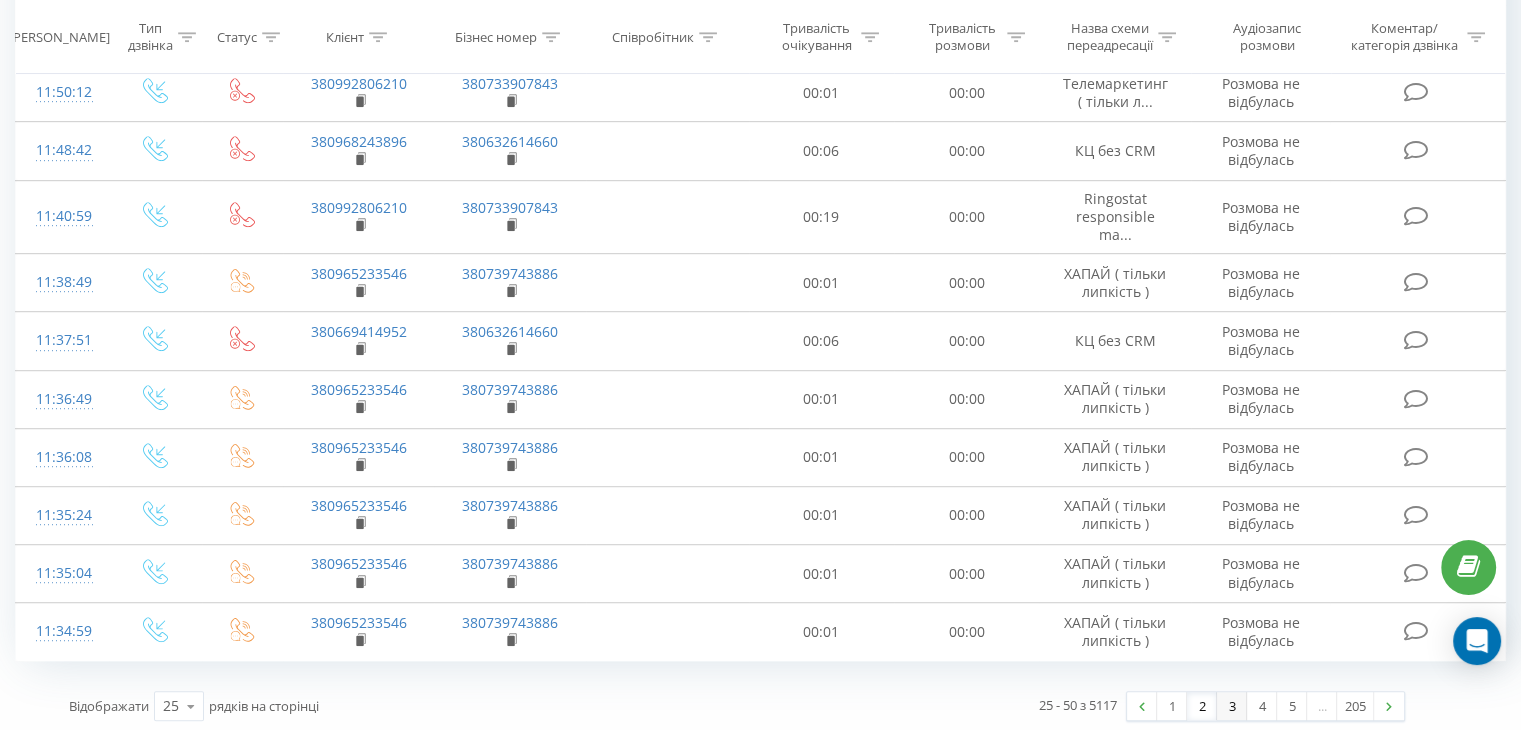 click on "3" at bounding box center (1232, 706) 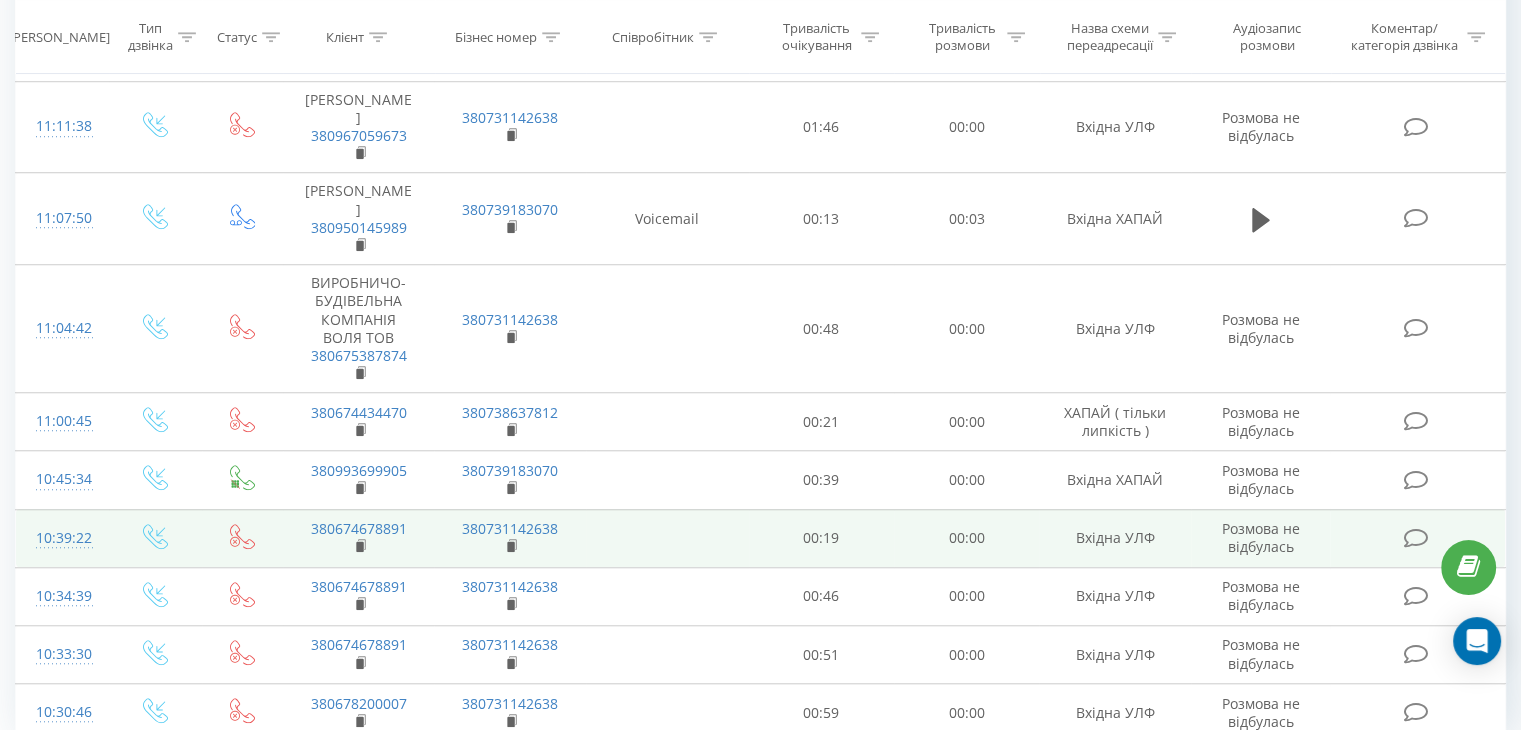 scroll, scrollTop: 1541, scrollLeft: 0, axis: vertical 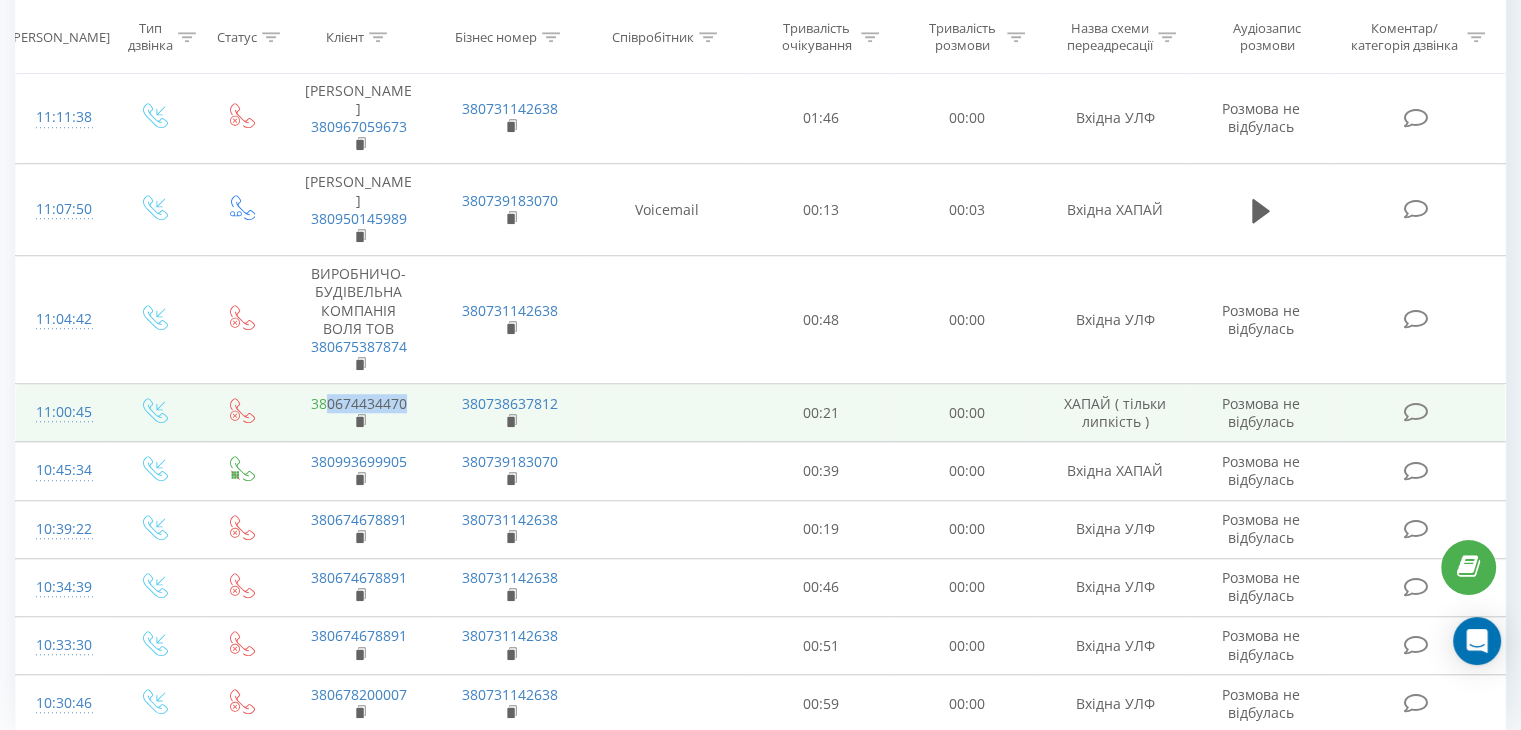 drag, startPoint x: 414, startPoint y: 321, endPoint x: 325, endPoint y: 332, distance: 89.6772 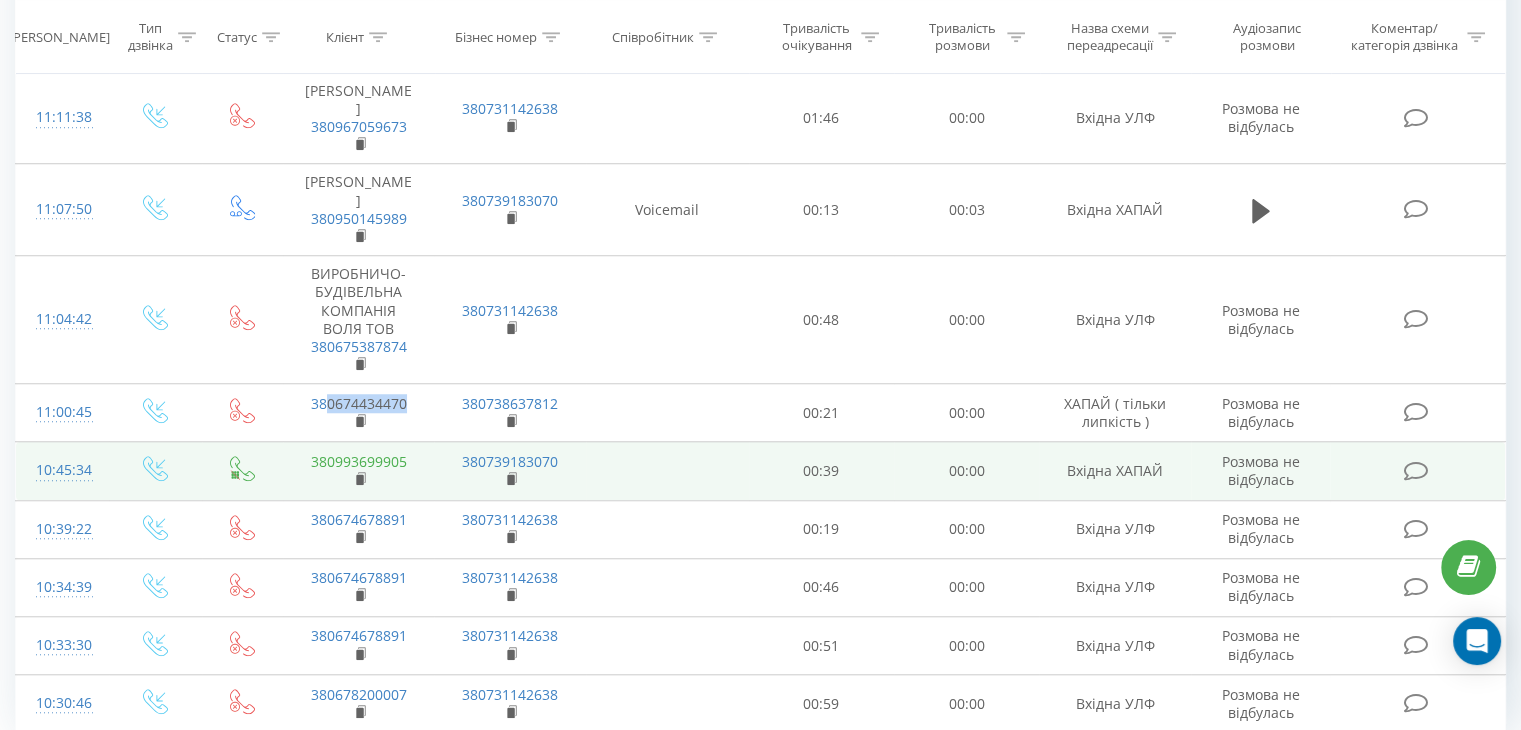 copy on "0674434470" 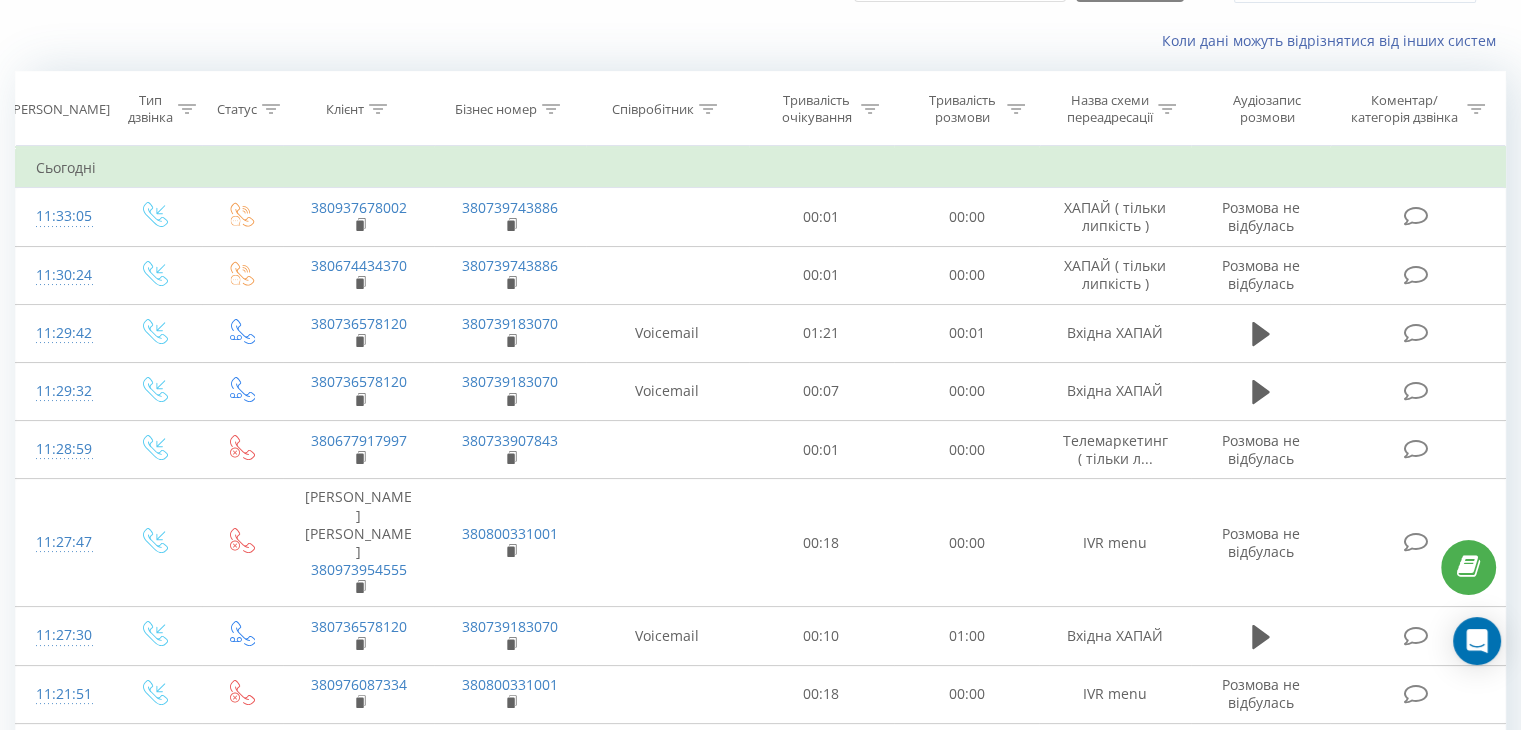 scroll, scrollTop: 41, scrollLeft: 0, axis: vertical 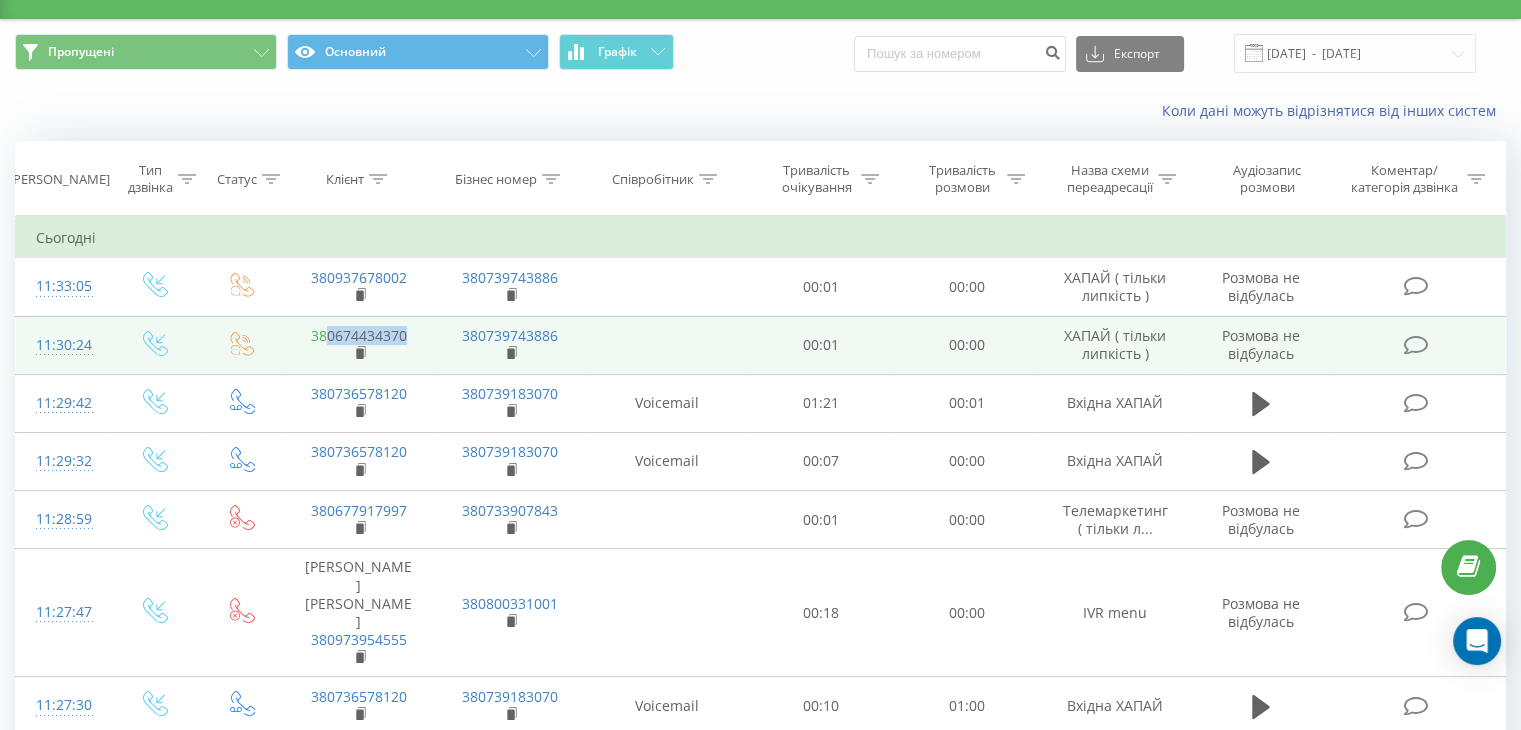 drag, startPoint x: 412, startPoint y: 329, endPoint x: 326, endPoint y: 327, distance: 86.023254 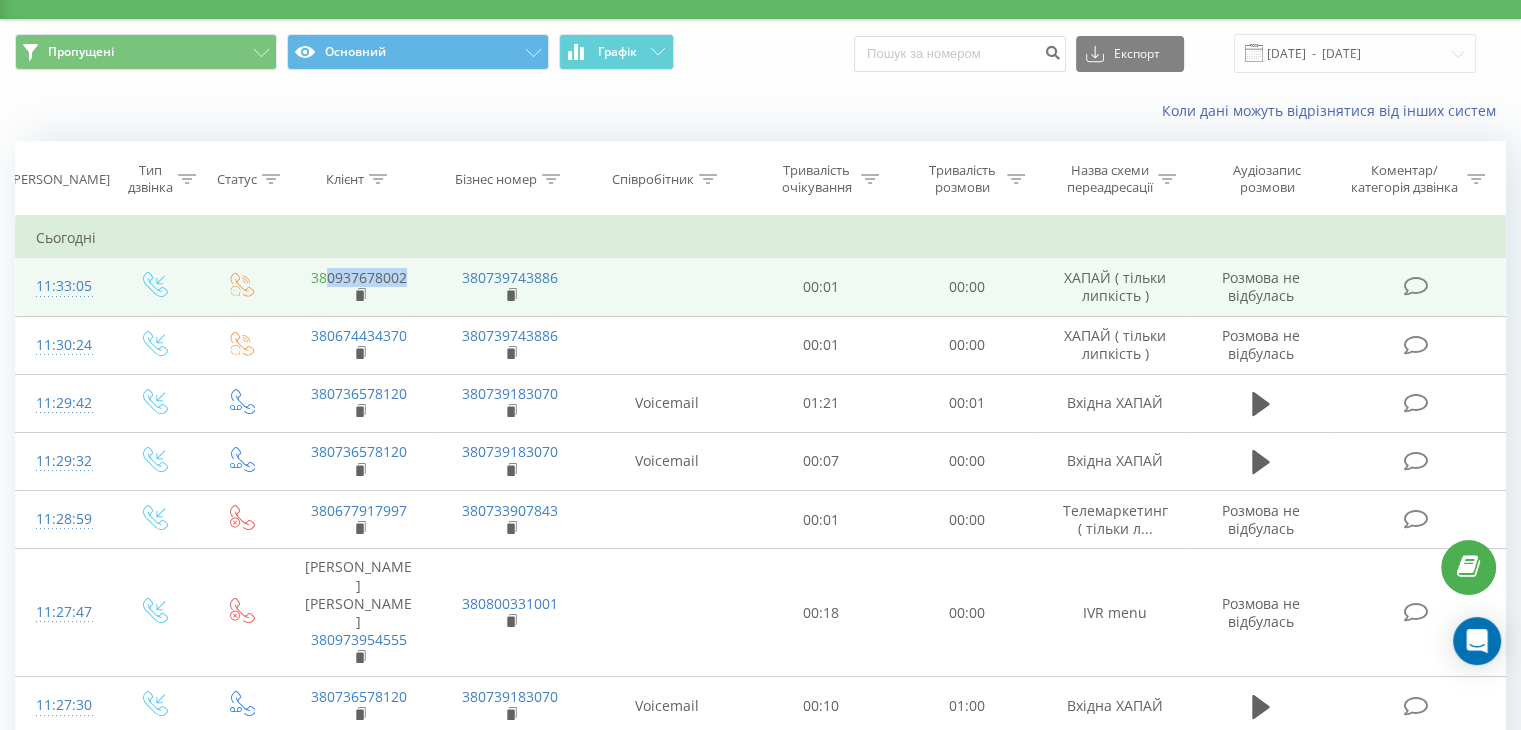 drag, startPoint x: 366, startPoint y: 275, endPoint x: 326, endPoint y: 275, distance: 40 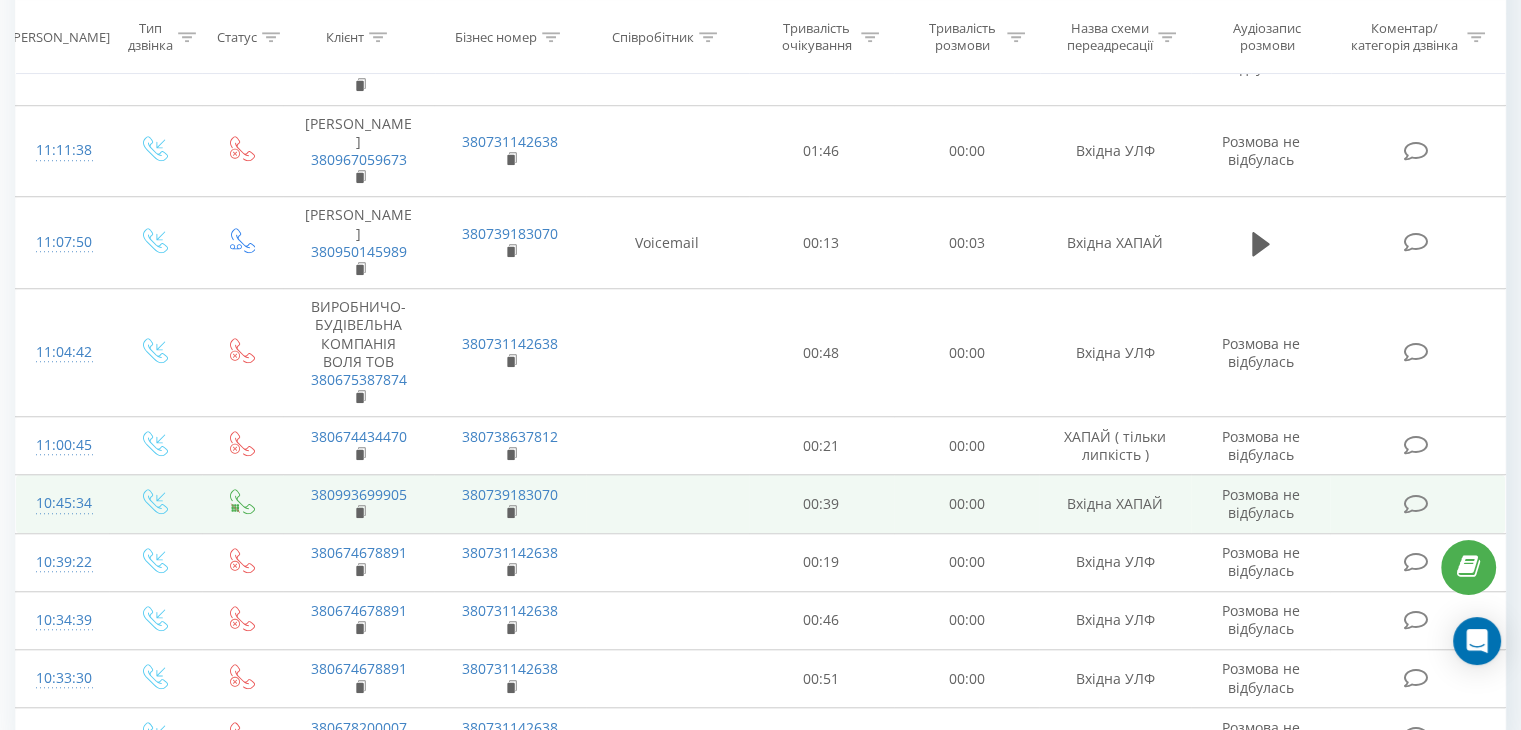 scroll, scrollTop: 1541, scrollLeft: 0, axis: vertical 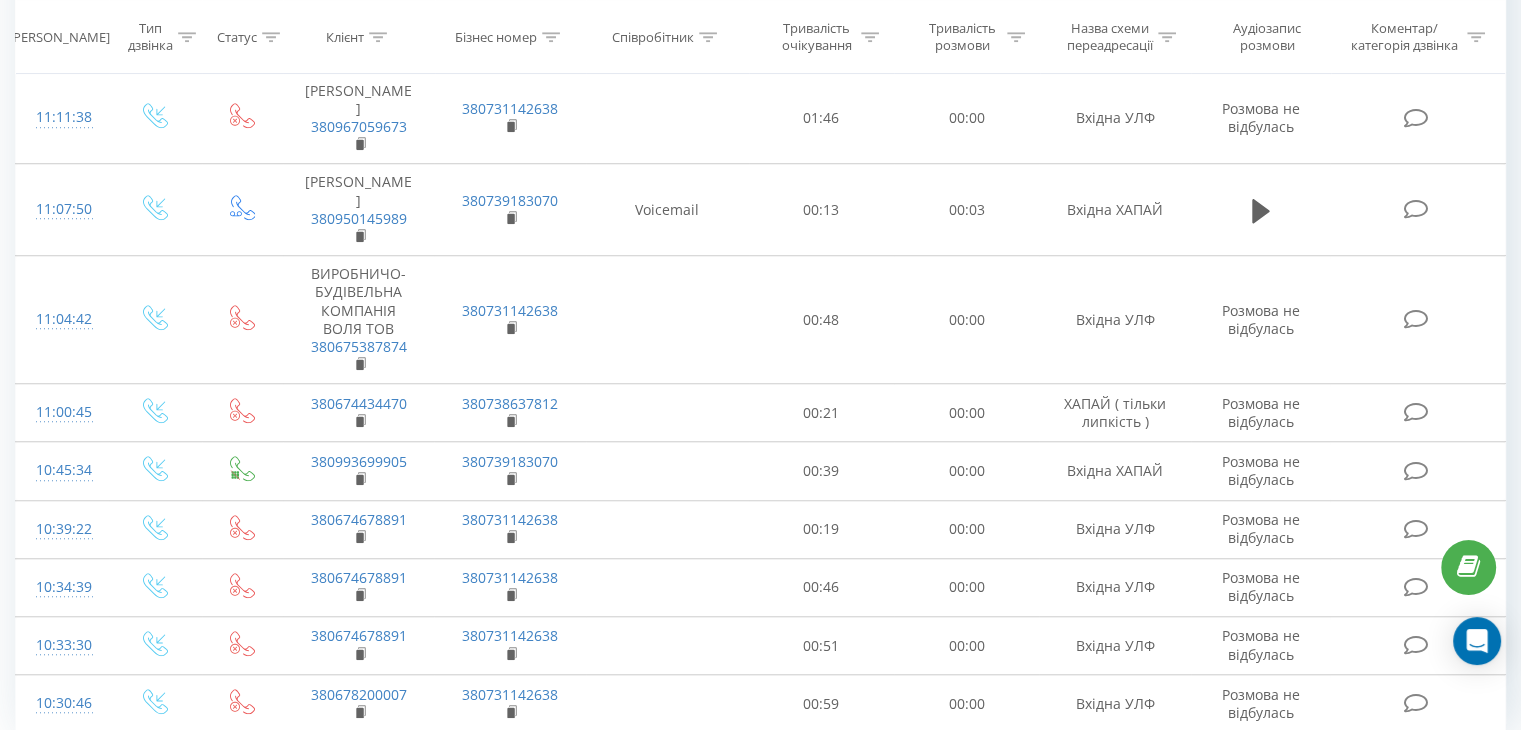 click on "2" at bounding box center [1202, 778] 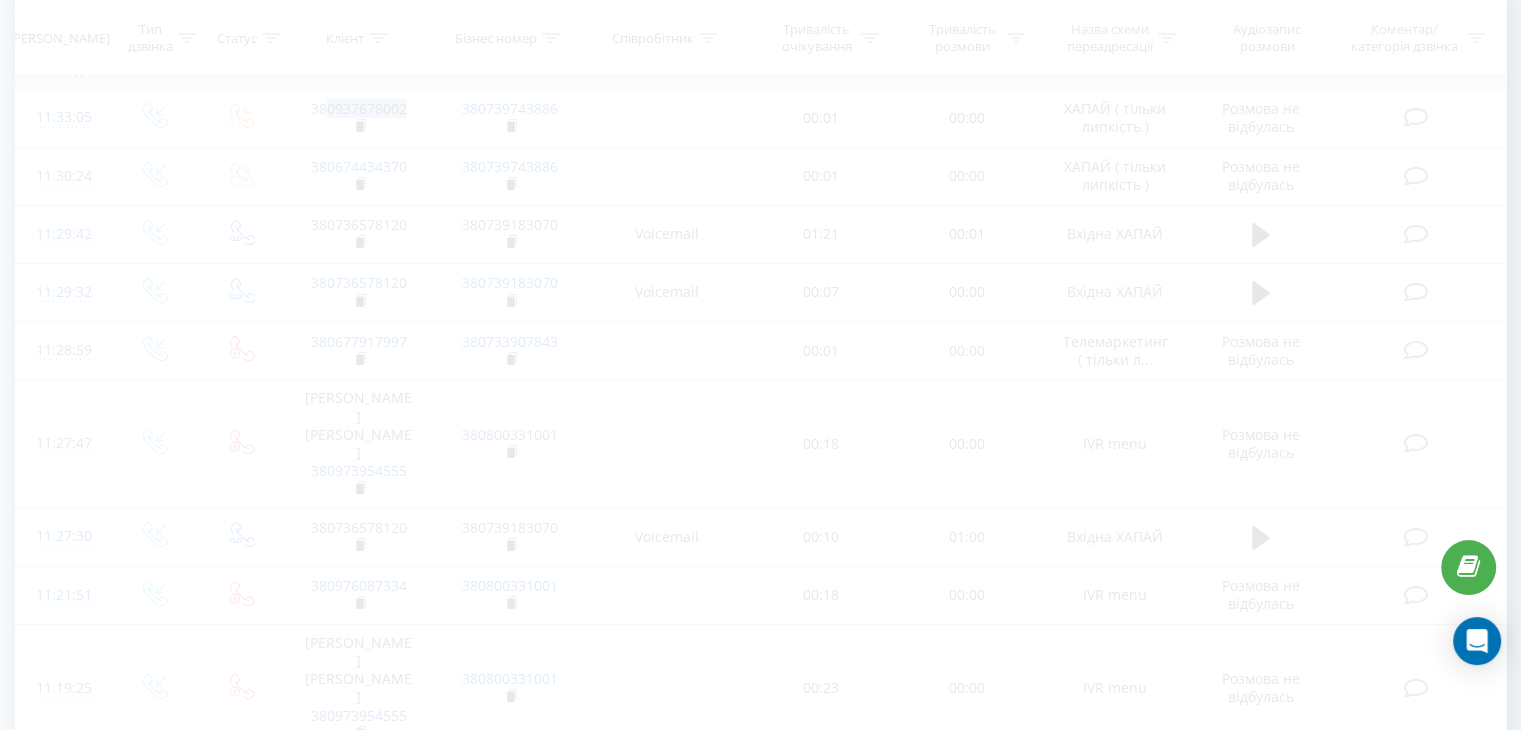 scroll, scrollTop: 132, scrollLeft: 0, axis: vertical 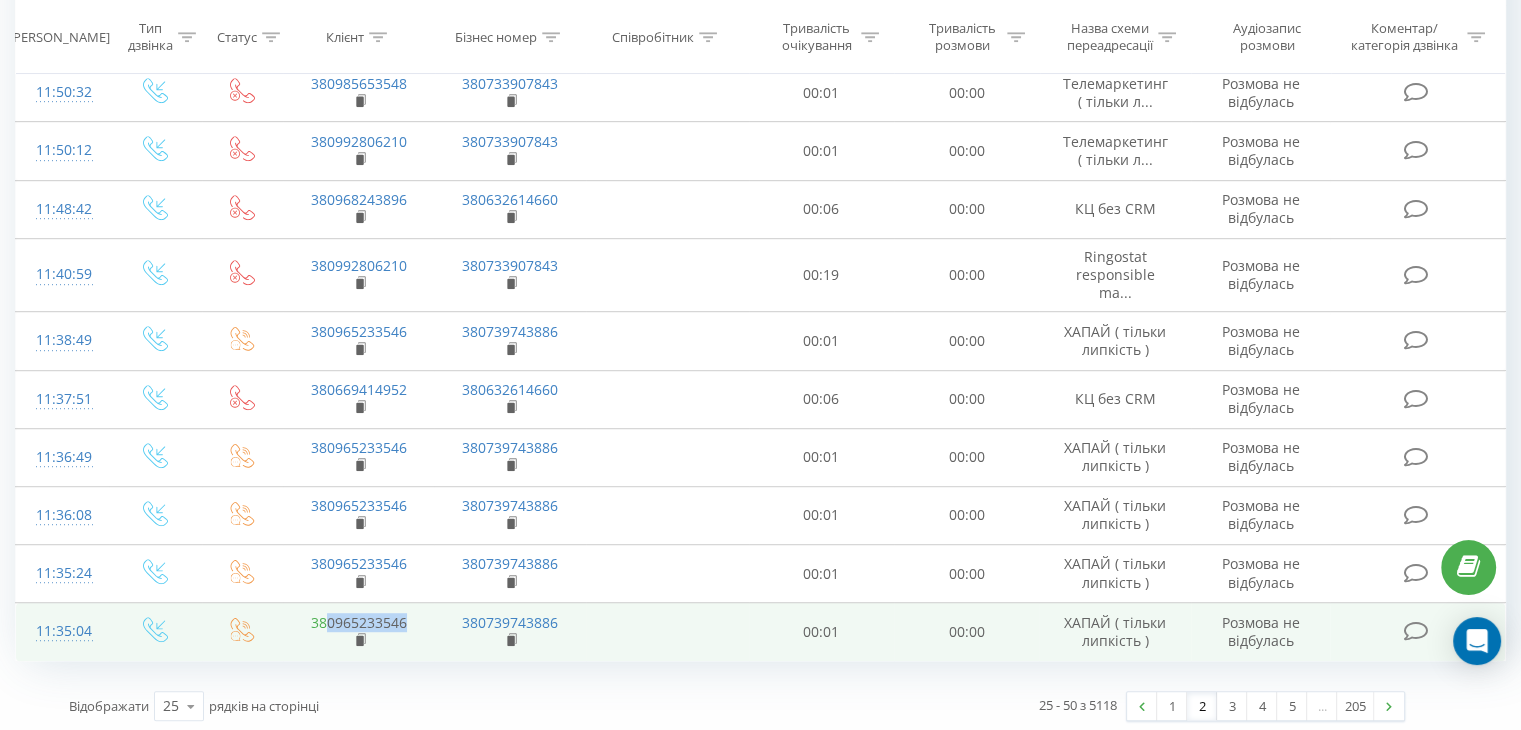 drag, startPoint x: 416, startPoint y: 613, endPoint x: 328, endPoint y: 615, distance: 88.02273 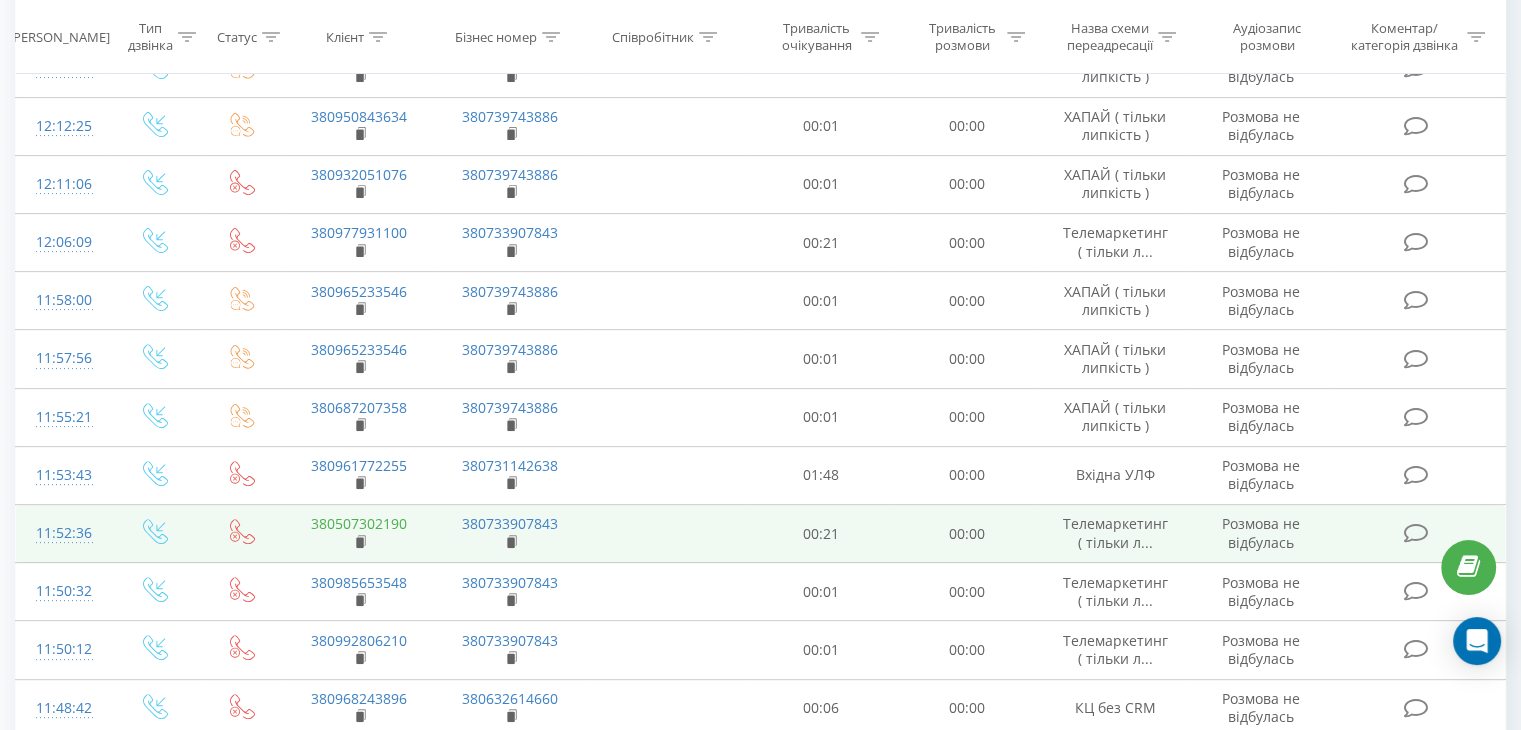scroll, scrollTop: 608, scrollLeft: 0, axis: vertical 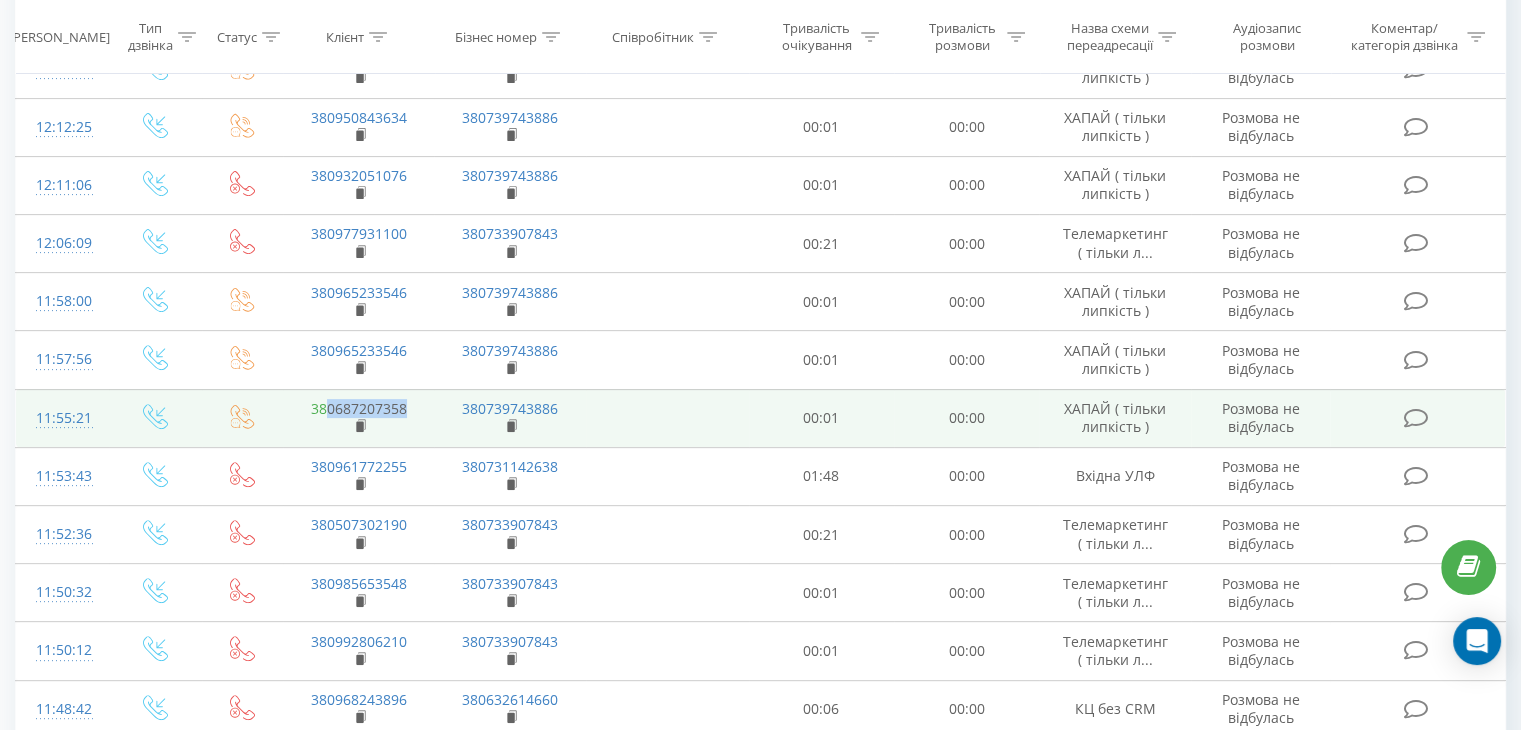 drag, startPoint x: 414, startPoint y: 403, endPoint x: 327, endPoint y: 401, distance: 87.02299 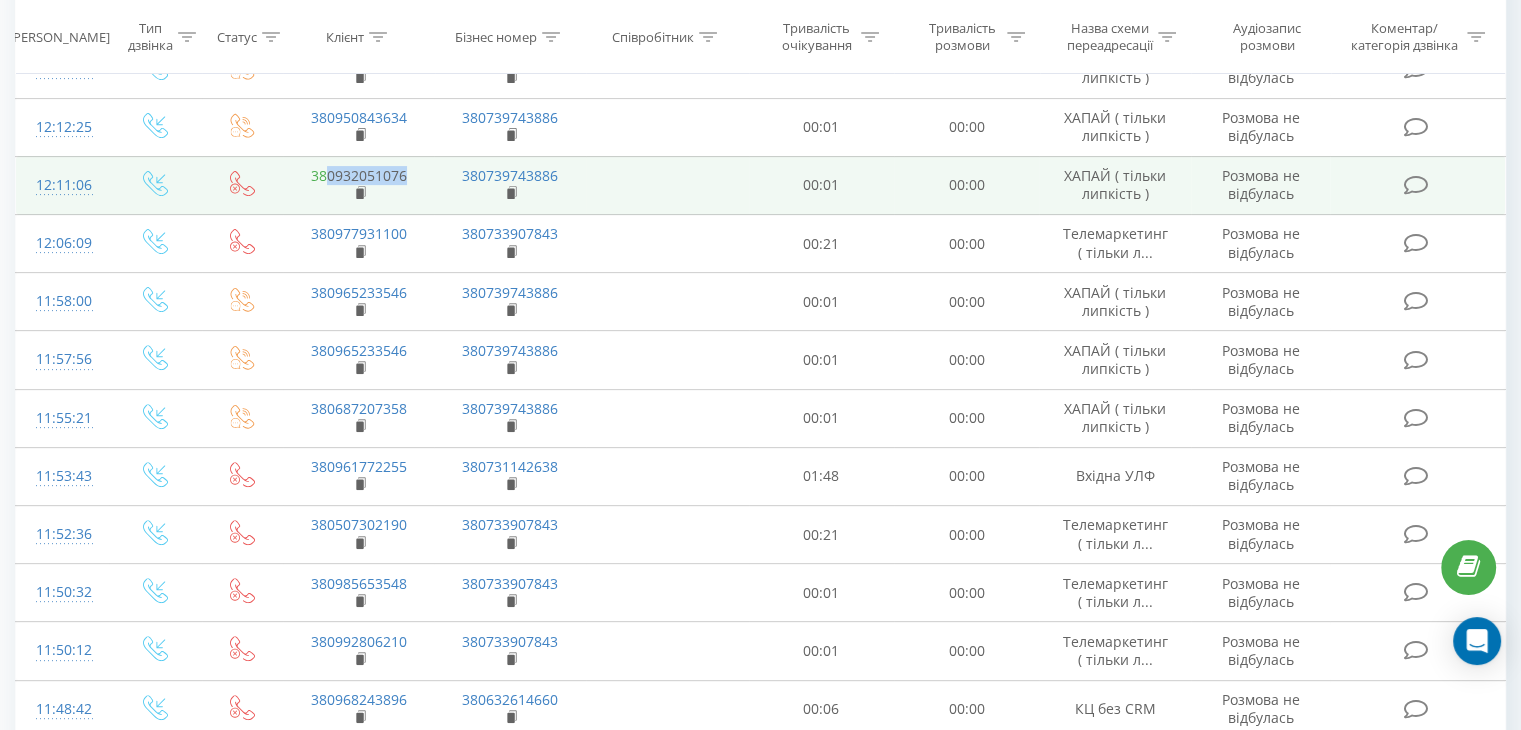 drag, startPoint x: 412, startPoint y: 169, endPoint x: 324, endPoint y: 166, distance: 88.051125 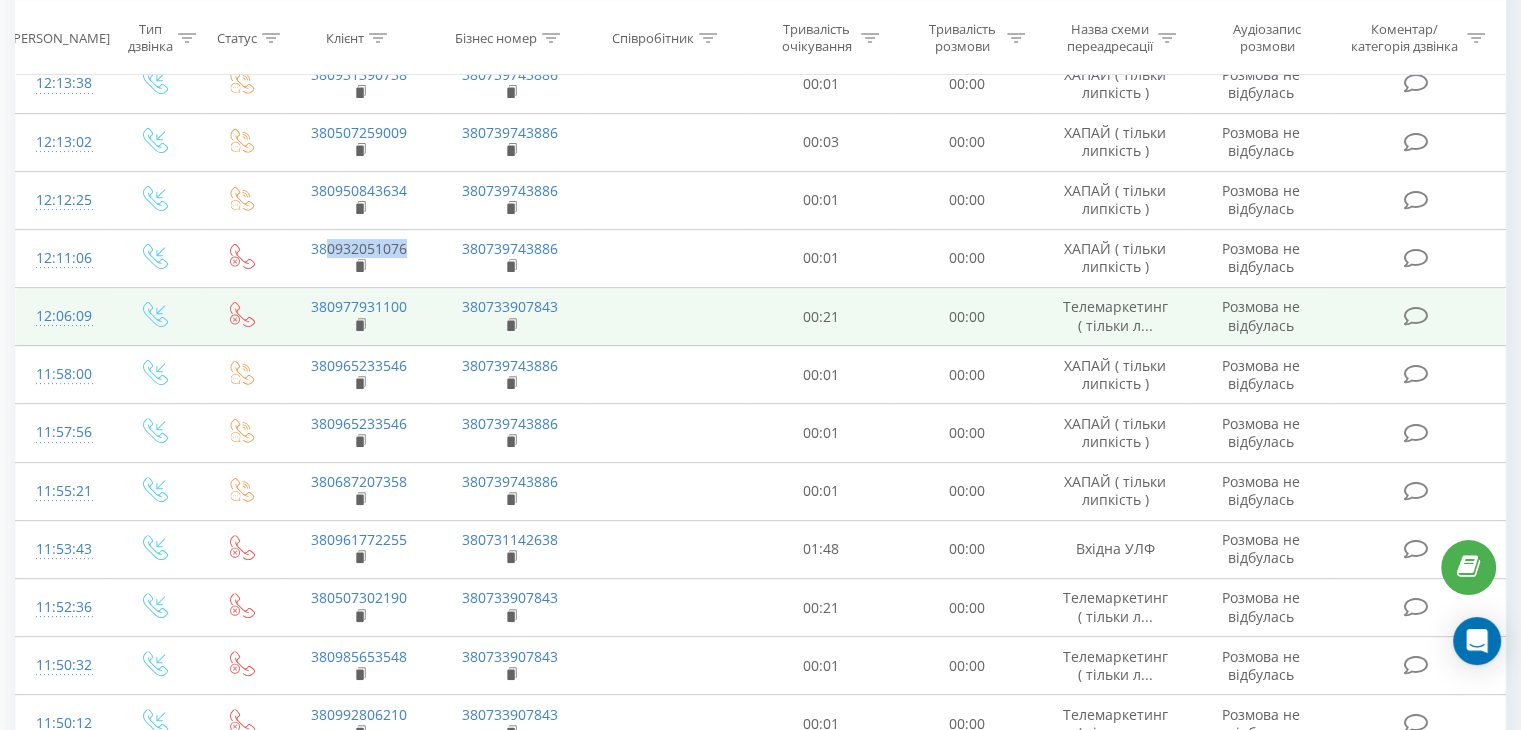 scroll, scrollTop: 508, scrollLeft: 0, axis: vertical 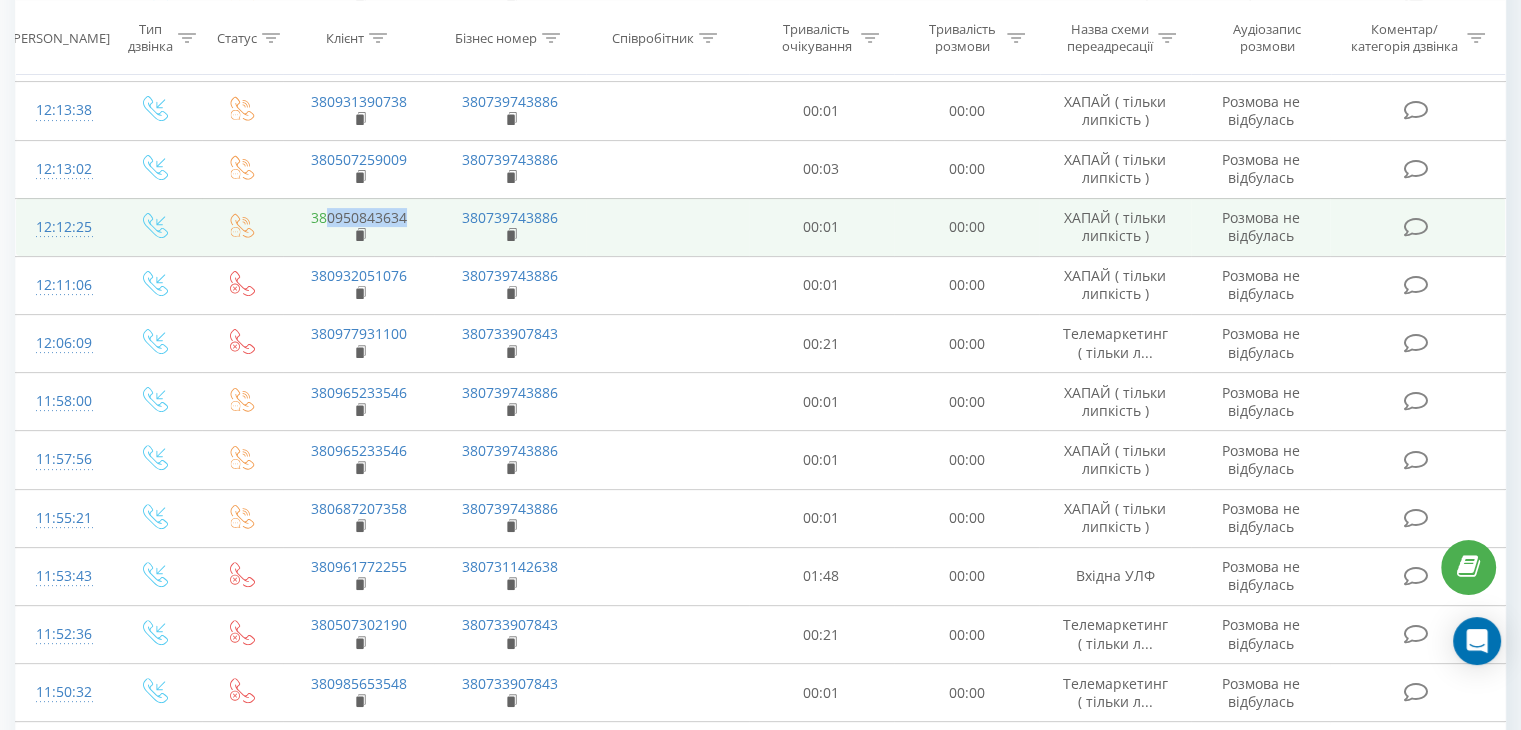 drag, startPoint x: 412, startPoint y: 213, endPoint x: 329, endPoint y: 222, distance: 83.48653 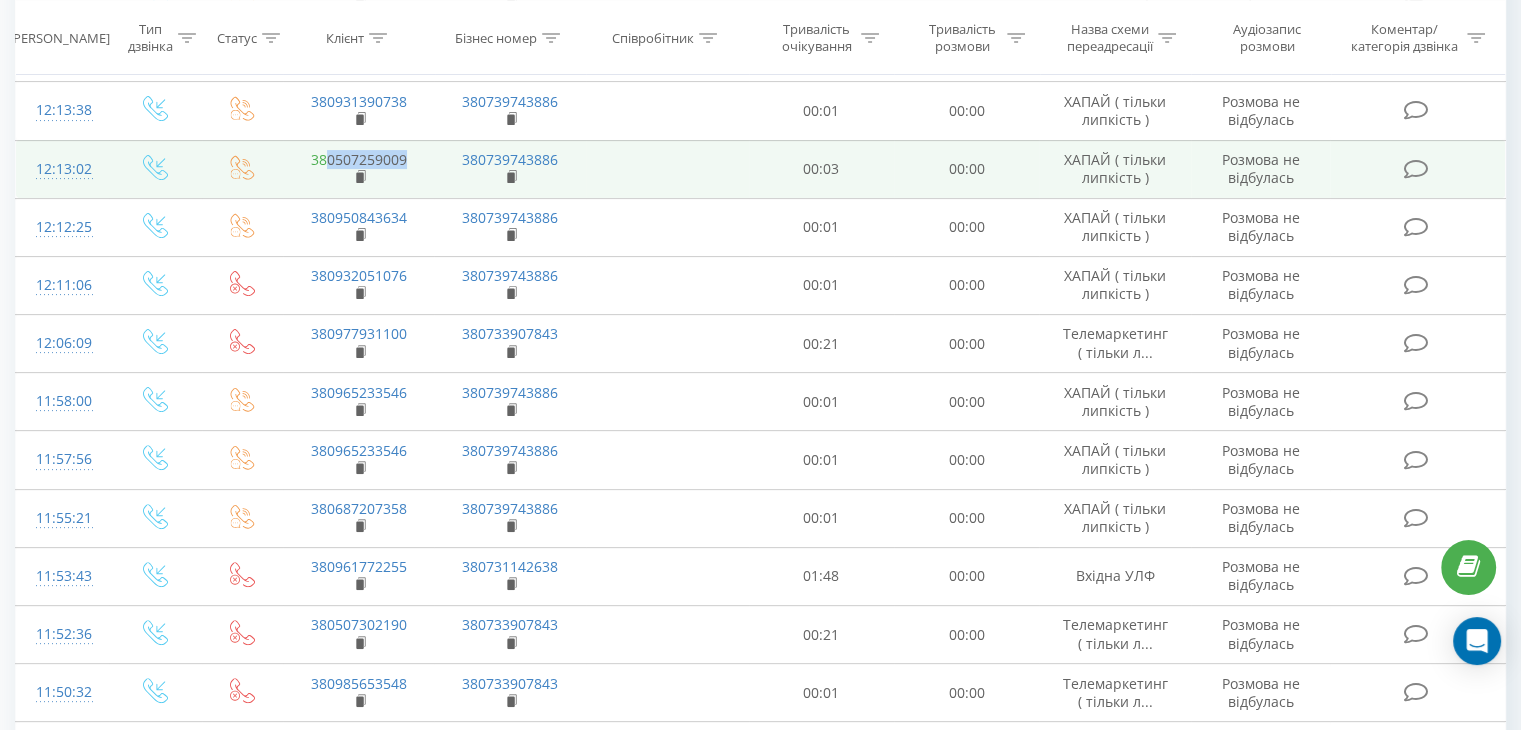 drag, startPoint x: 420, startPoint y: 151, endPoint x: 327, endPoint y: 149, distance: 93.0215 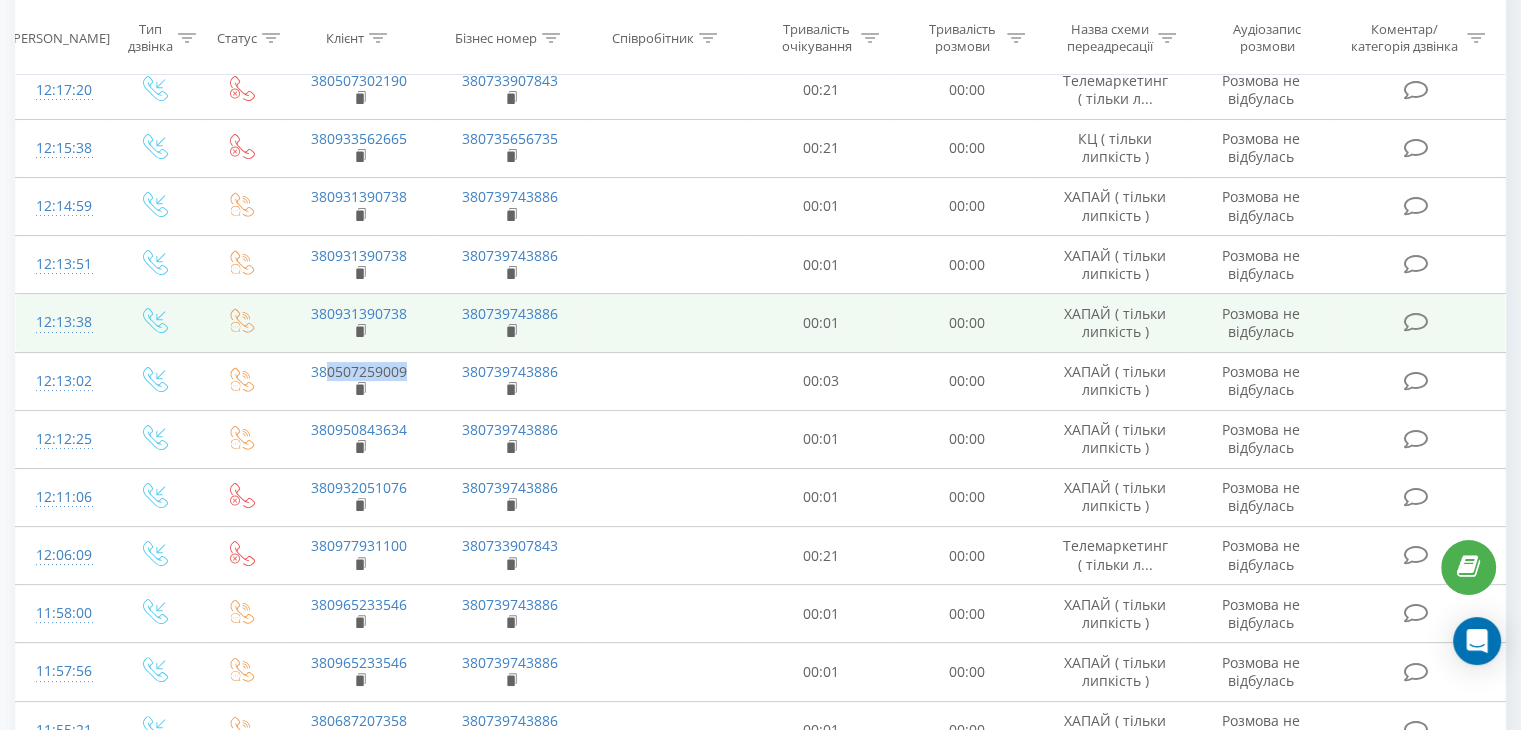 scroll, scrollTop: 208, scrollLeft: 0, axis: vertical 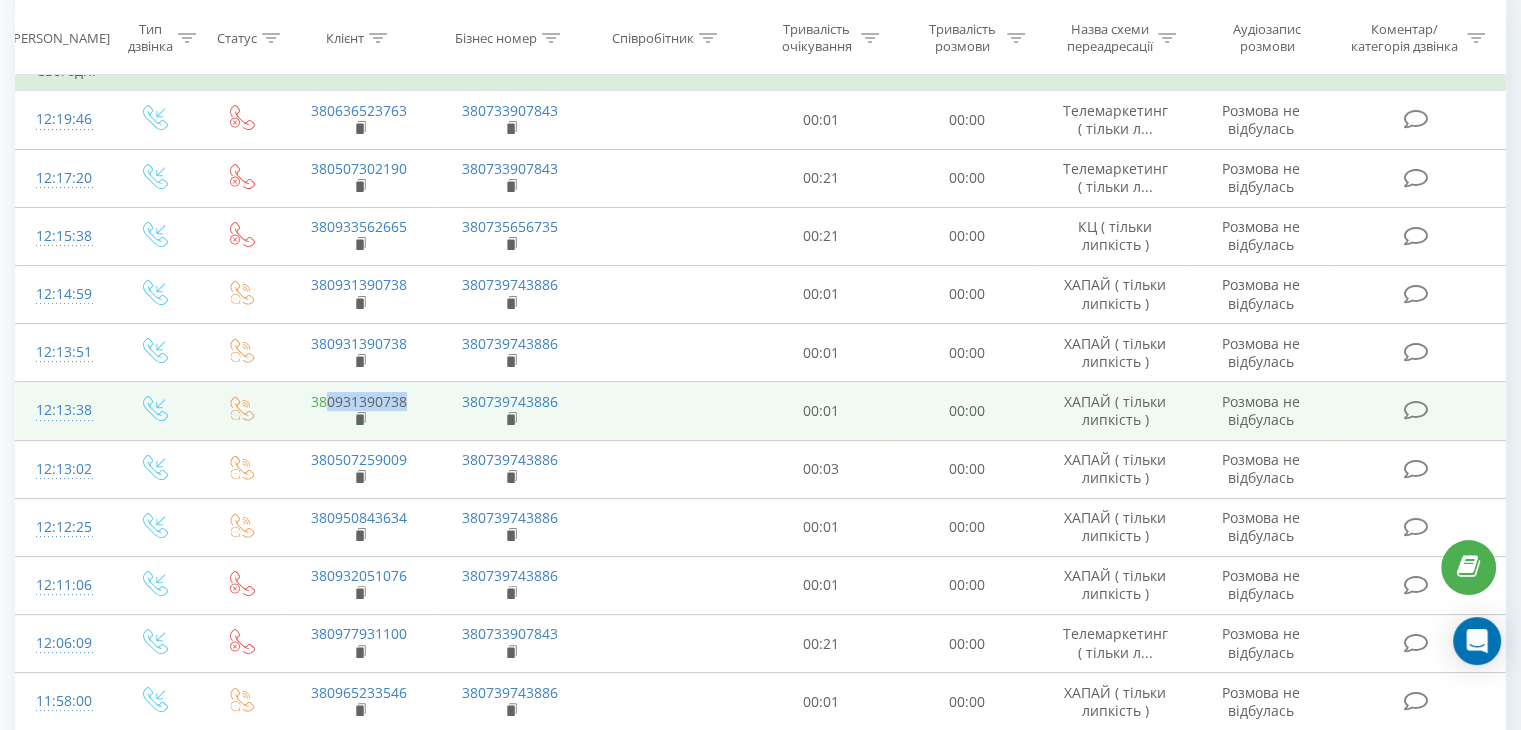 drag, startPoint x: 408, startPoint y: 391, endPoint x: 325, endPoint y: 401, distance: 83.60024 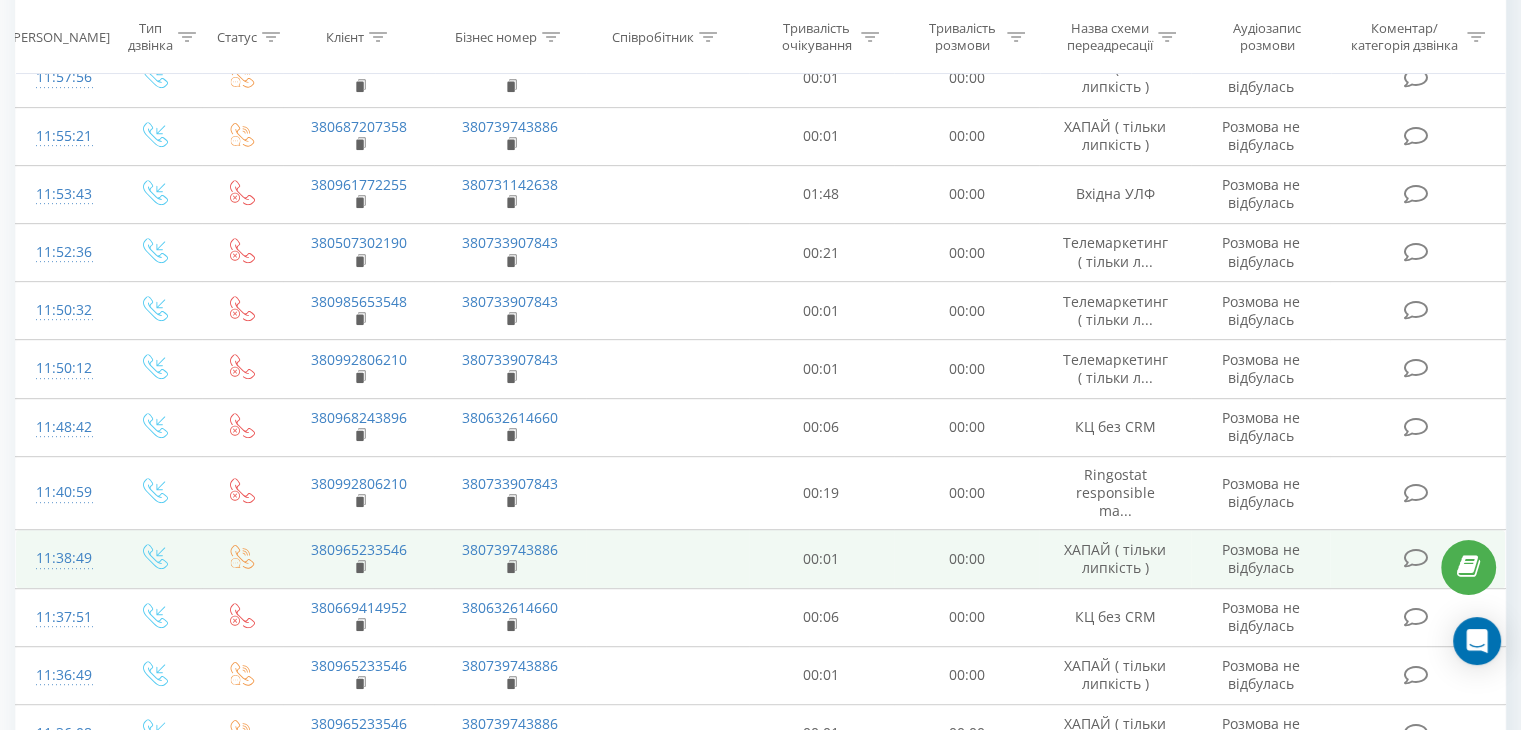scroll, scrollTop: 1108, scrollLeft: 0, axis: vertical 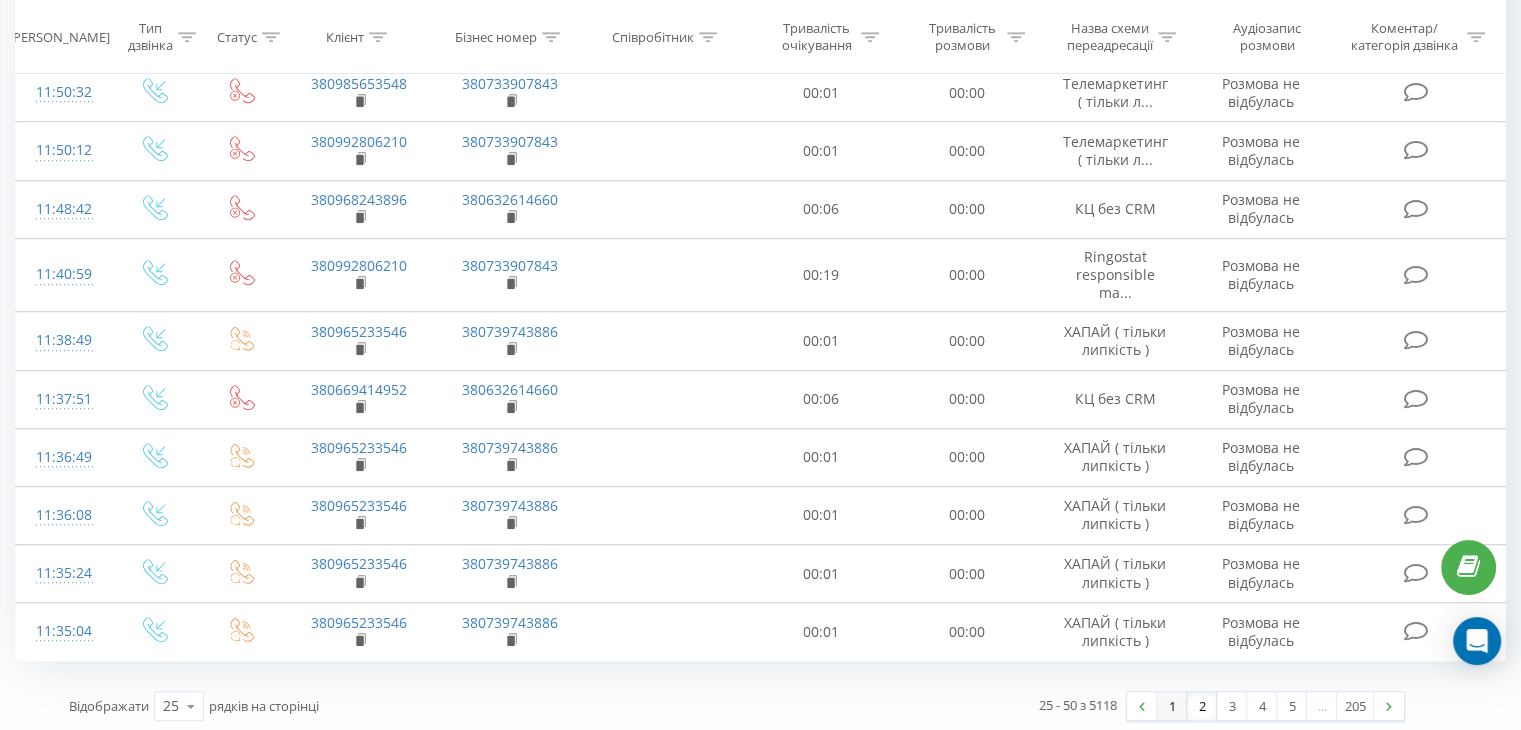 click on "1" at bounding box center (1172, 706) 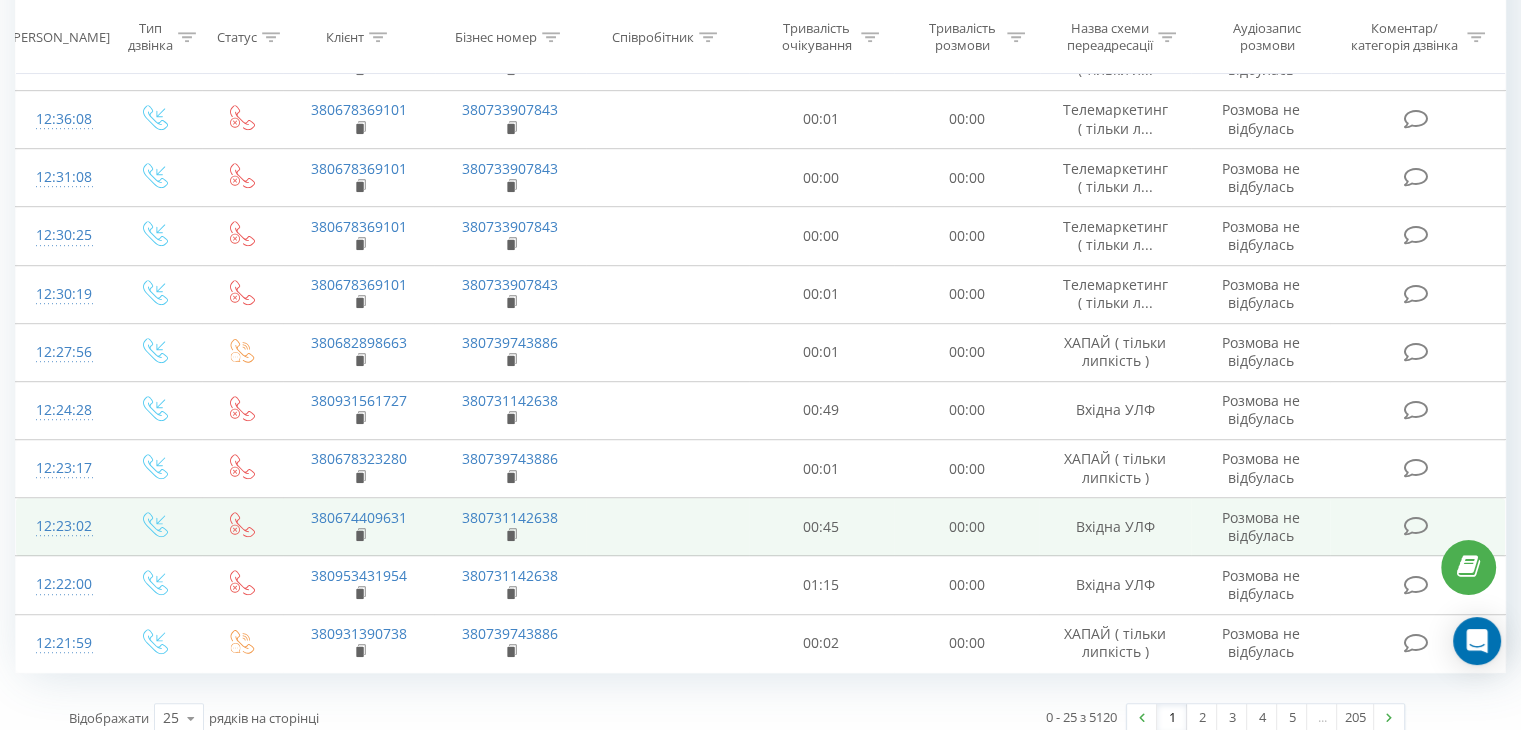 scroll, scrollTop: 1145, scrollLeft: 0, axis: vertical 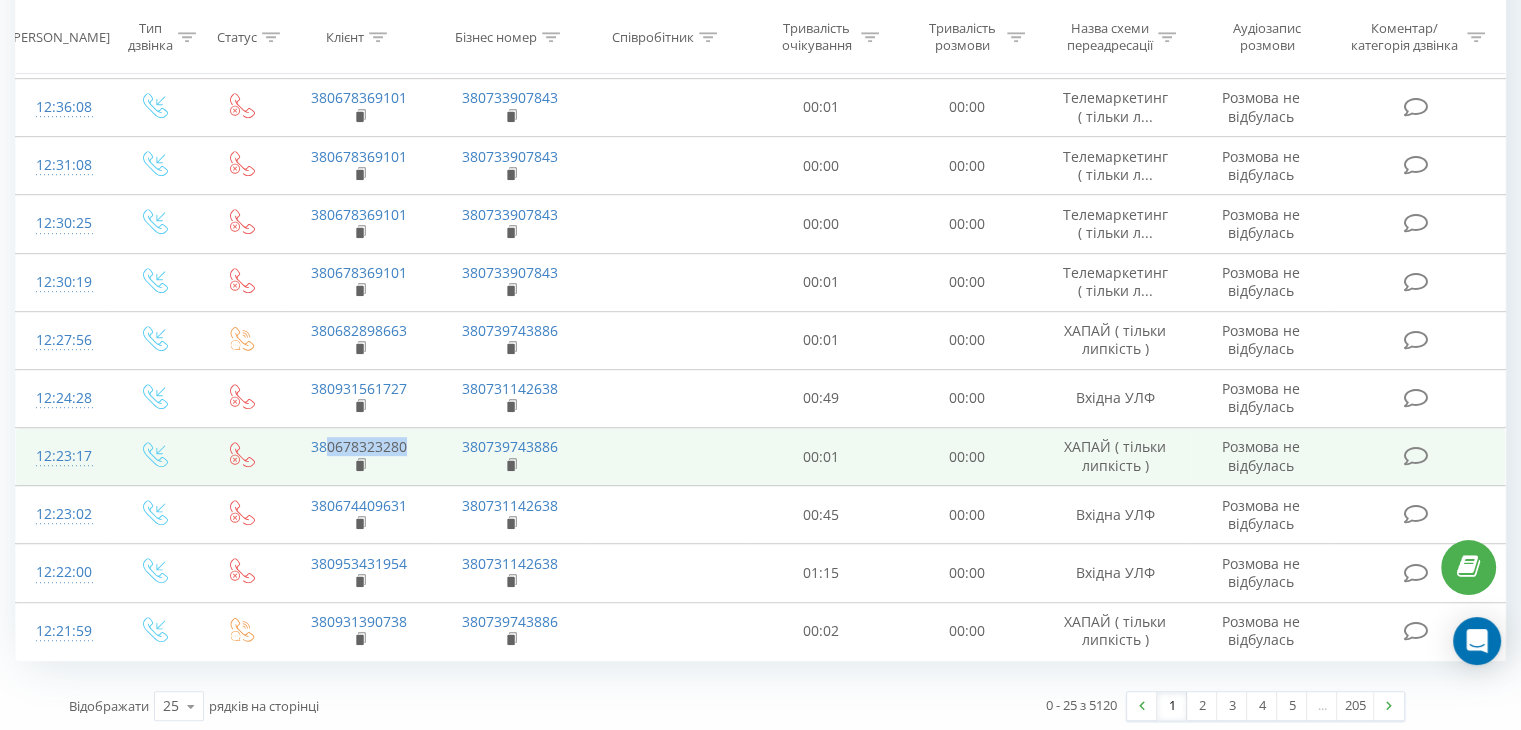 drag, startPoint x: 411, startPoint y: 436, endPoint x: 326, endPoint y: 430, distance: 85.2115 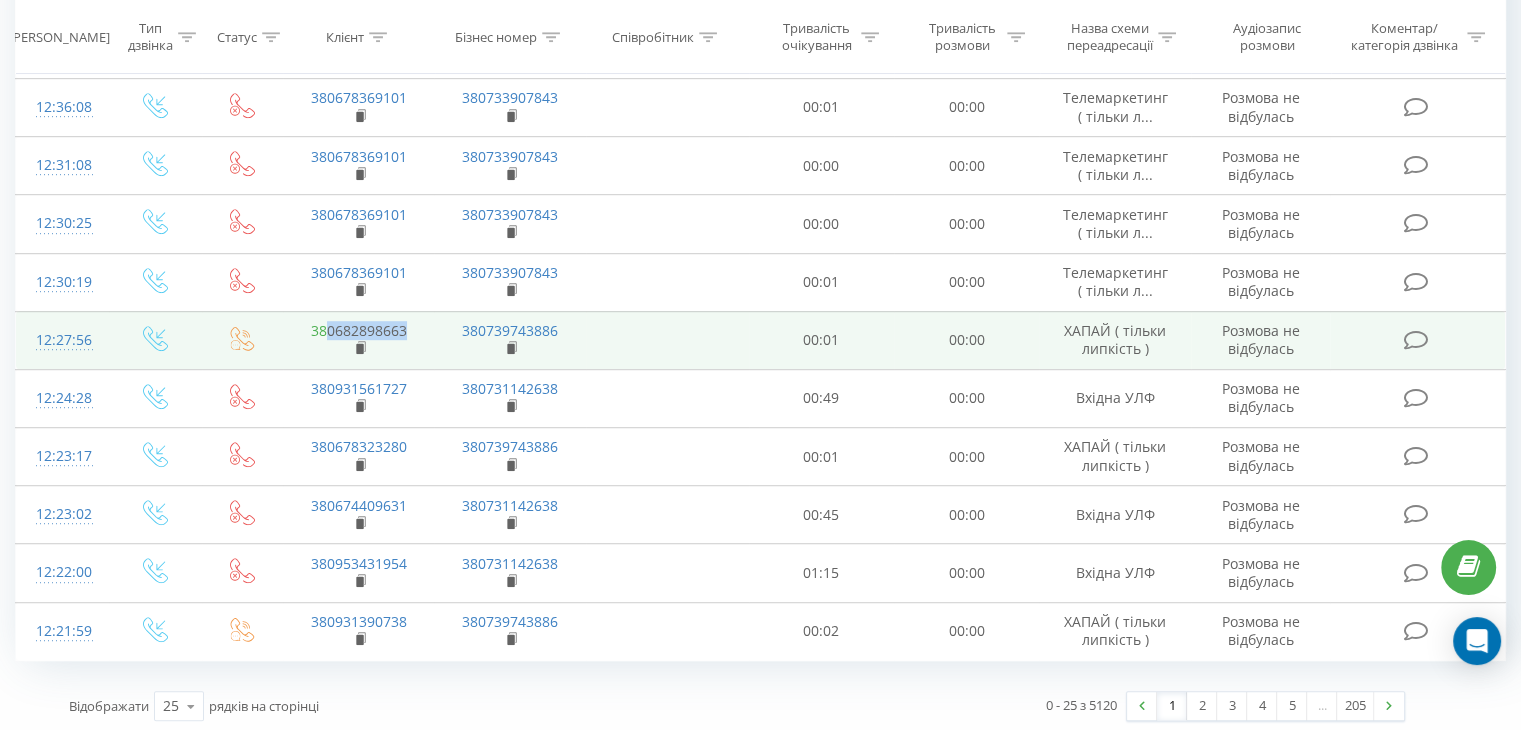 drag, startPoint x: 396, startPoint y: 321, endPoint x: 326, endPoint y: 320, distance: 70.00714 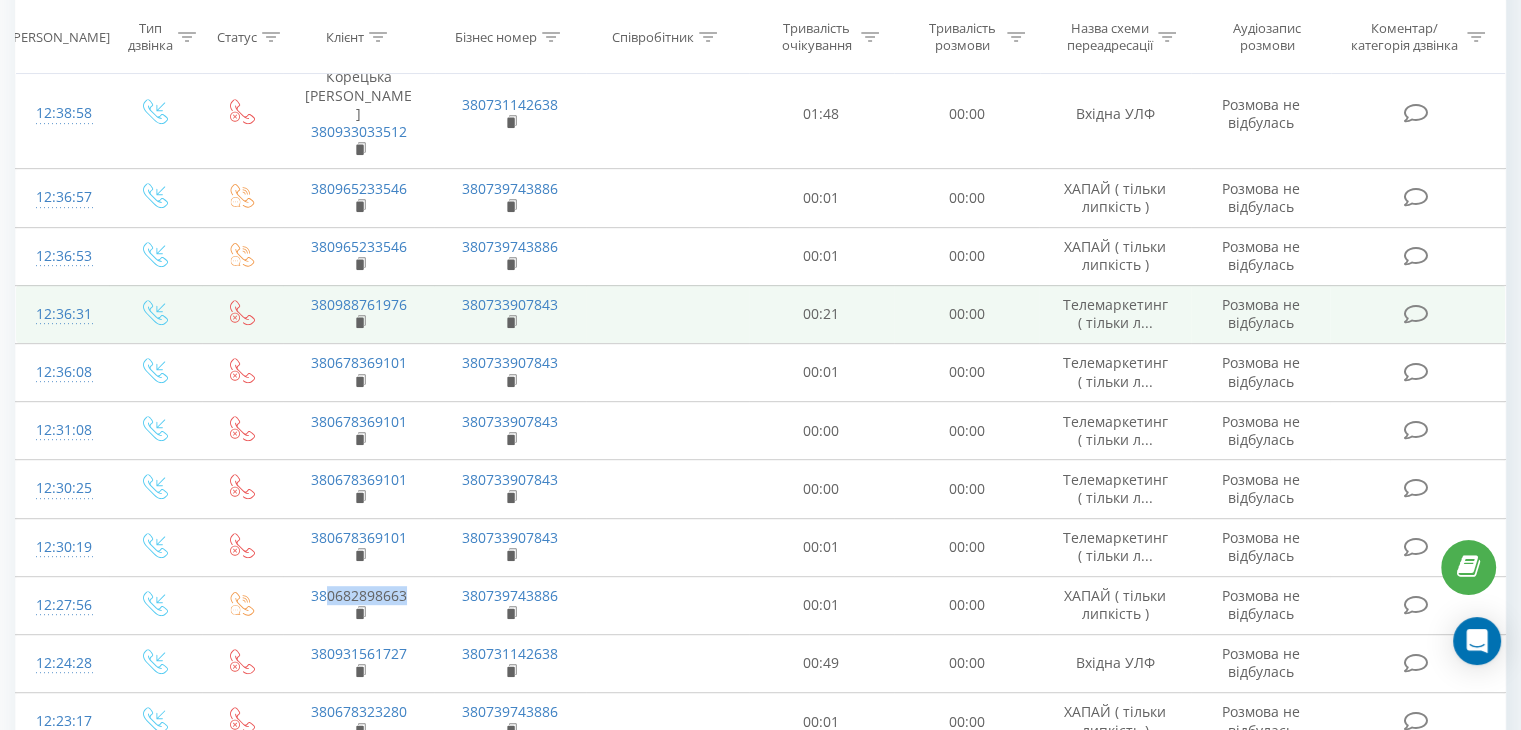 scroll, scrollTop: 845, scrollLeft: 0, axis: vertical 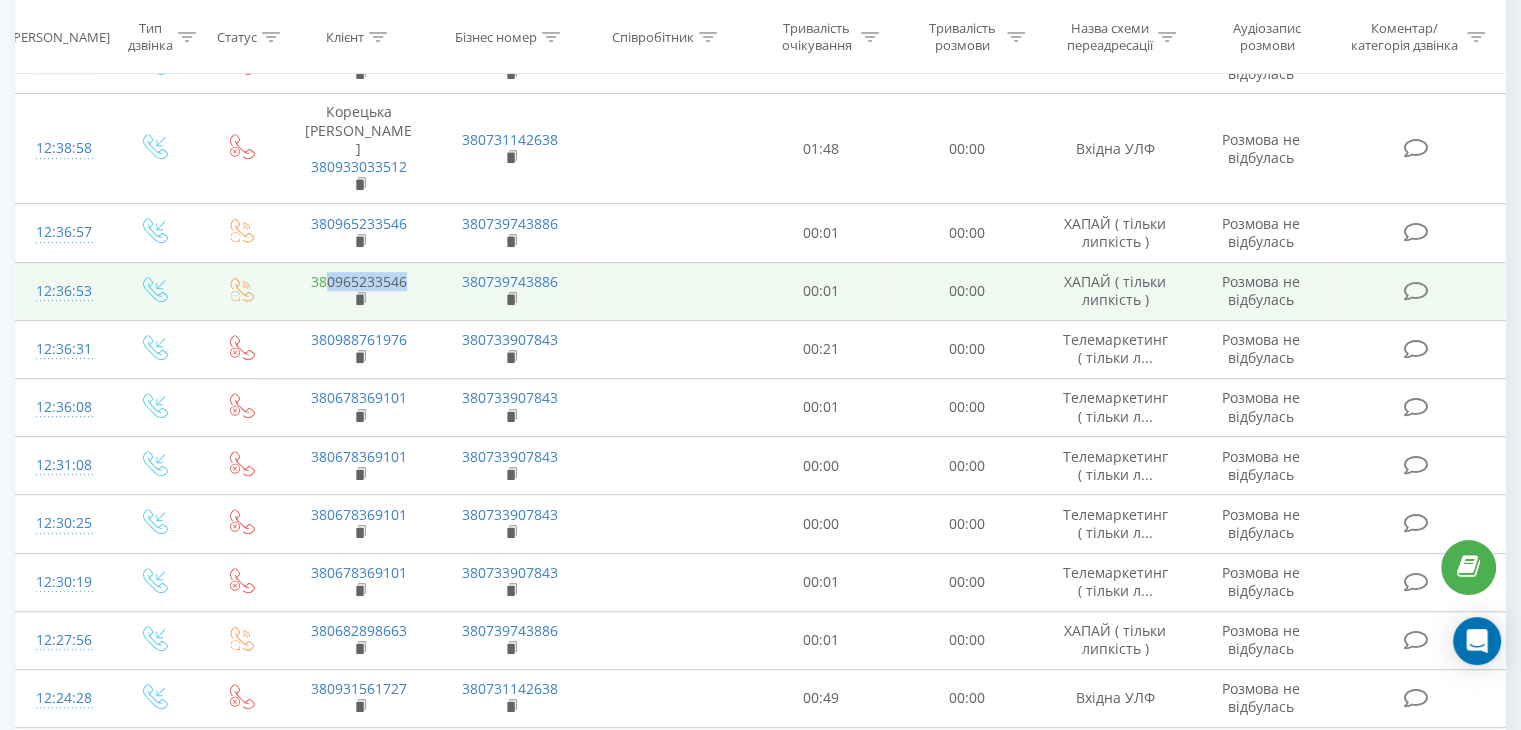 drag, startPoint x: 416, startPoint y: 276, endPoint x: 325, endPoint y: 271, distance: 91.13726 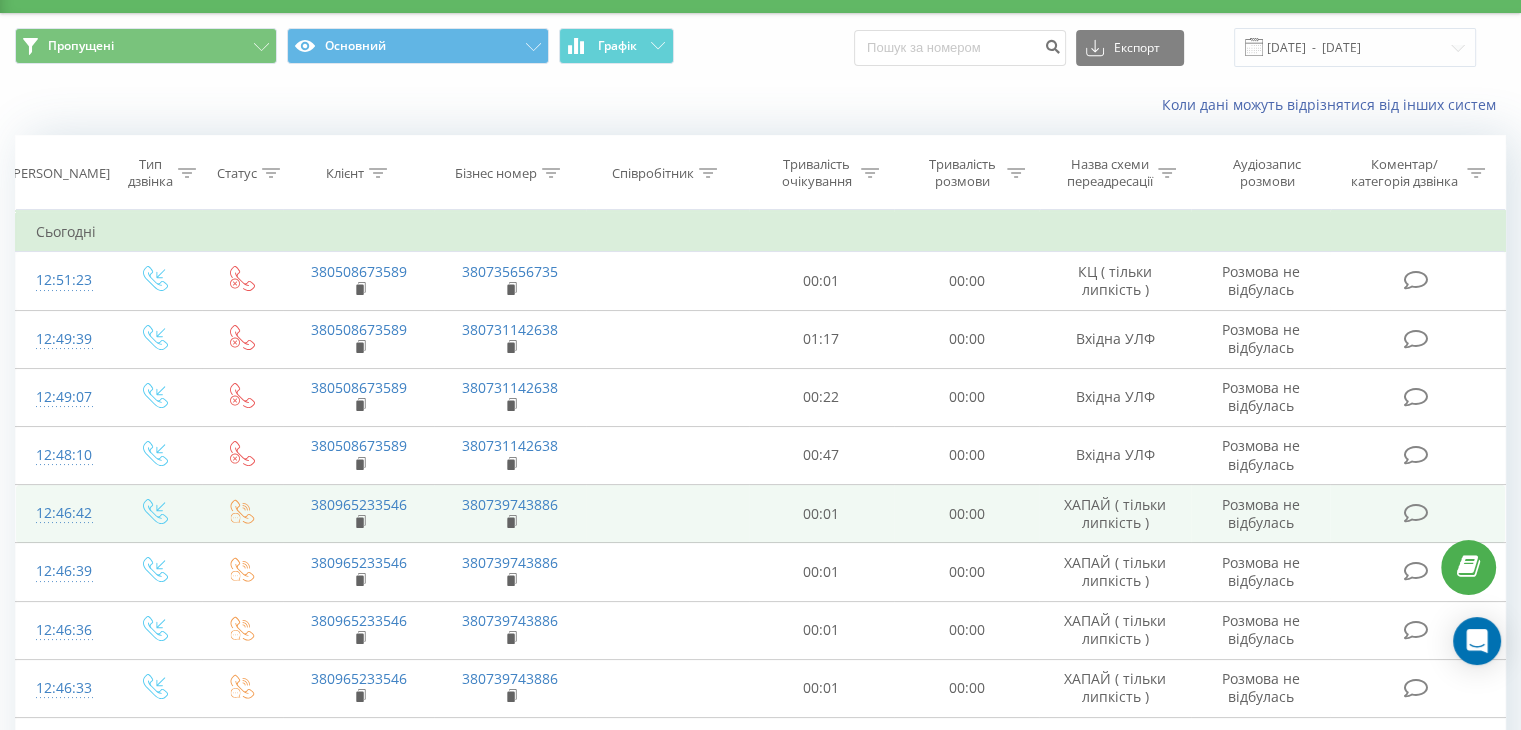 scroll, scrollTop: 45, scrollLeft: 0, axis: vertical 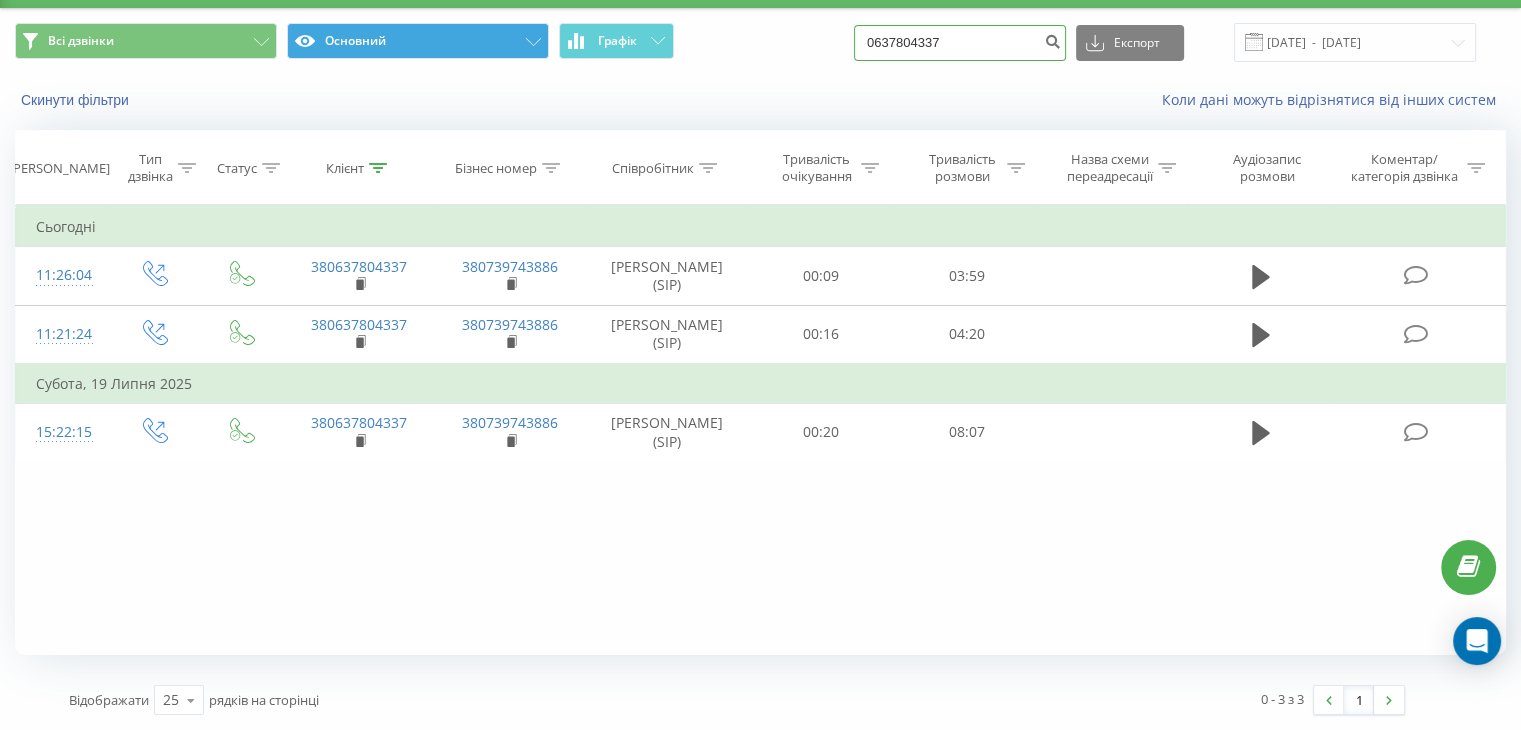 drag, startPoint x: 956, startPoint y: 36, endPoint x: 504, endPoint y: 51, distance: 452.24884 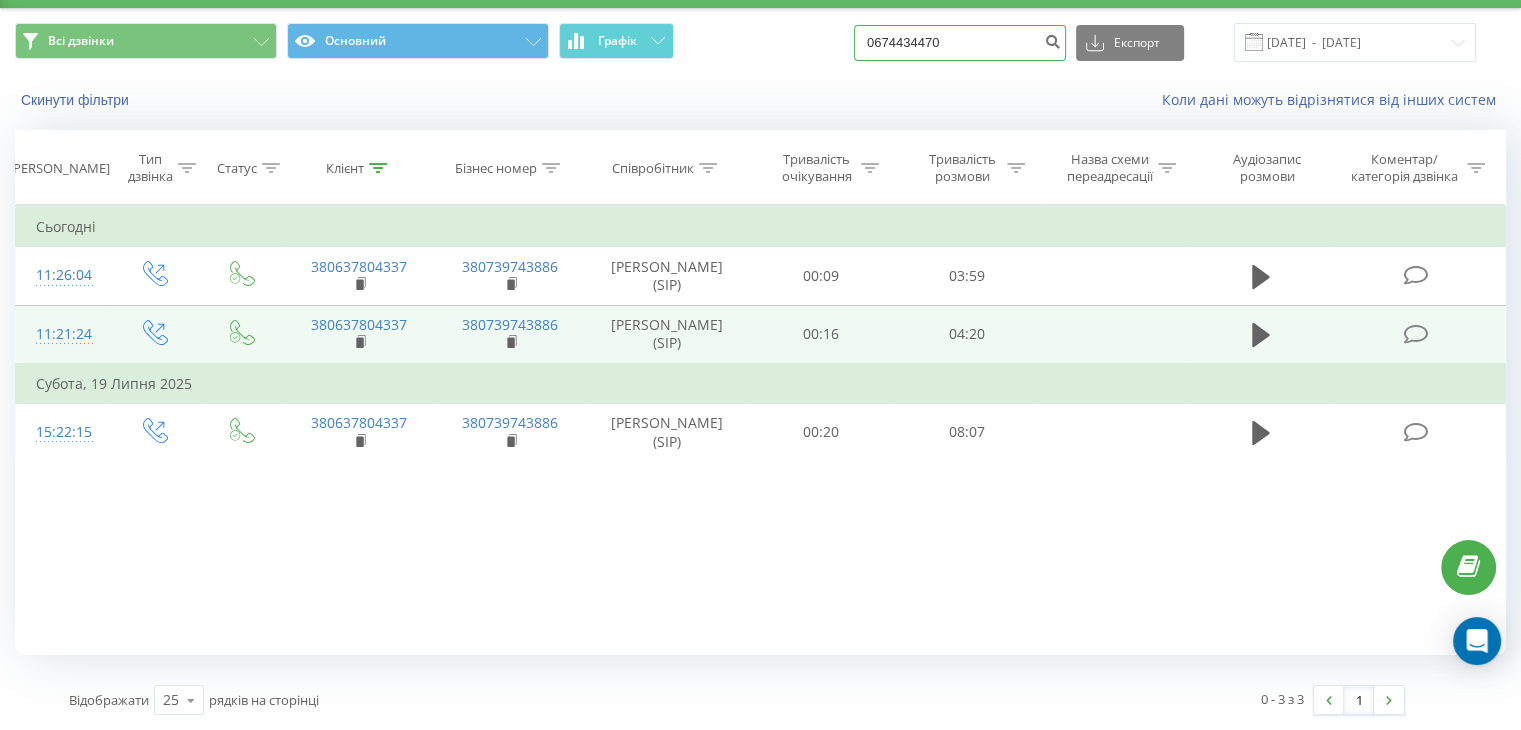 type on "0674434470" 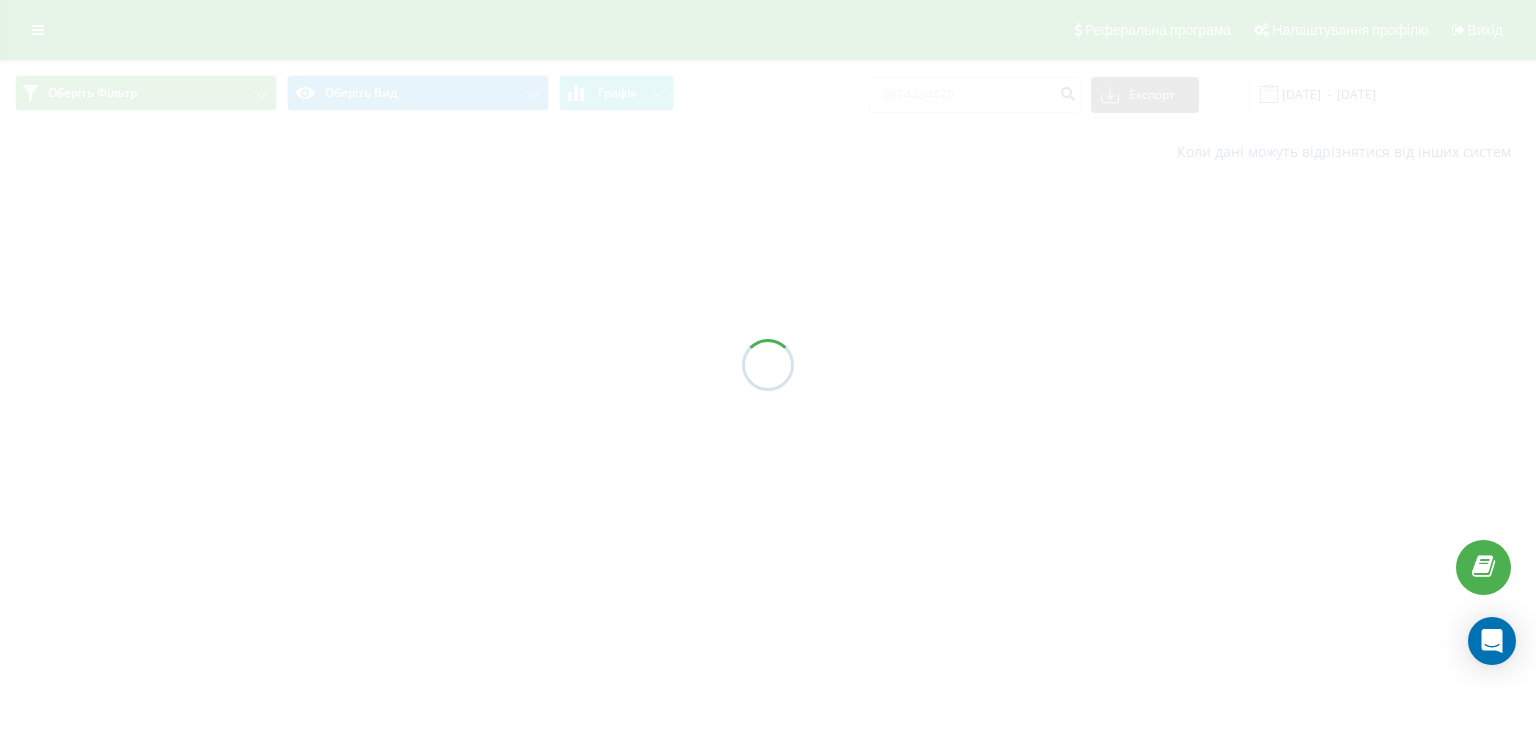 scroll, scrollTop: 0, scrollLeft: 0, axis: both 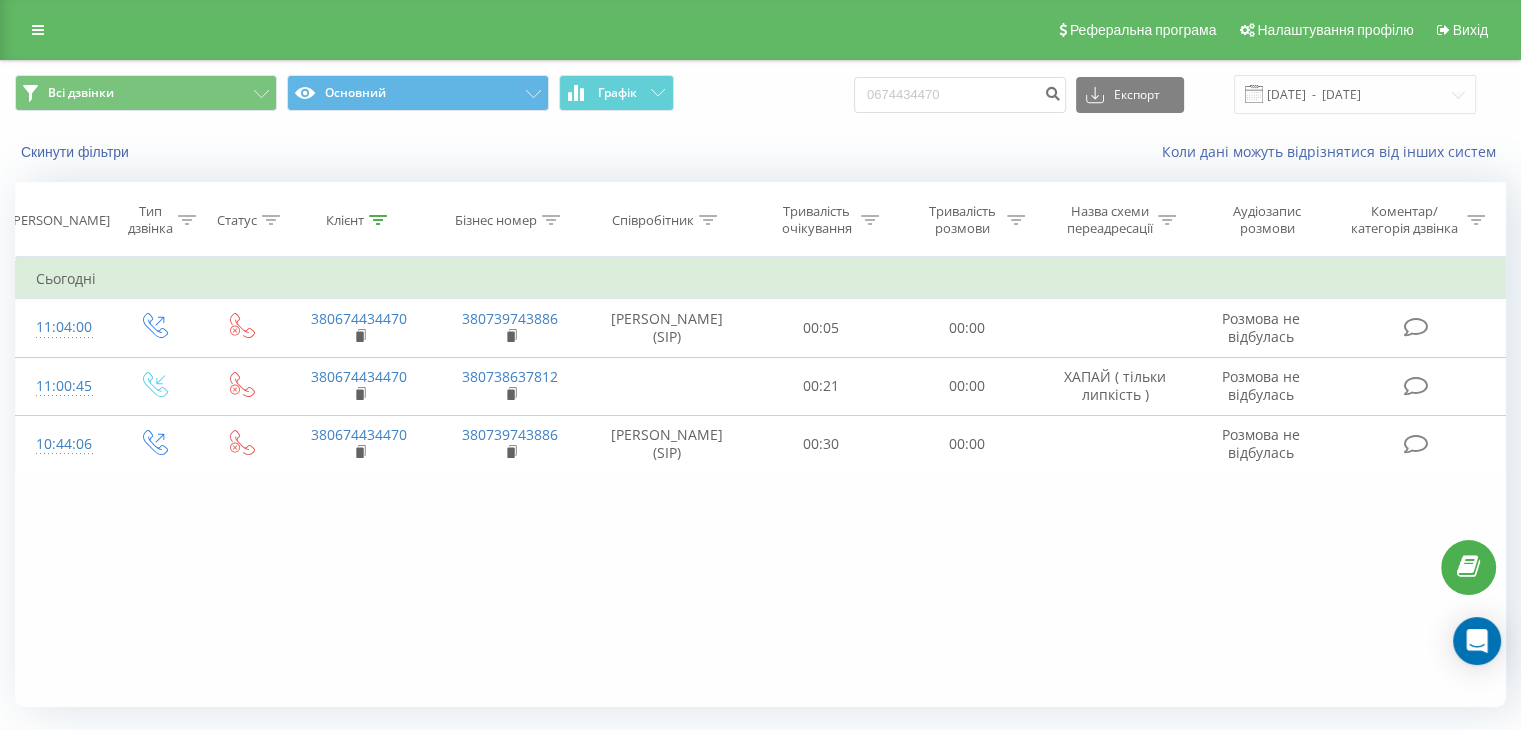 click on "Фільтрувати за умовою Дорівнює Введіть значення Скасувати OK Фільтрувати за умовою Дорівнює Введіть значення Скасувати OK Фільтрувати за умовою Містить Скасувати OK Фільтрувати за умовою Містить Скасувати OK Фільтрувати за умовою Містить Скасувати OK Фільтрувати за умовою Дорівнює Скасувати OK Фільтрувати за умовою Дорівнює Скасувати OK Фільтрувати за умовою Містить Скасувати OK Фільтрувати за умовою Дорівнює Введіть значення Скасувати OK Сьогодні  11:04:00         380674434470 380739743886 Курносов Олександр (SIP) 00:05 00:00 Розмова не відбулась  11:00:45         380674434470 380738637812 00:21 00:00" at bounding box center (760, 482) 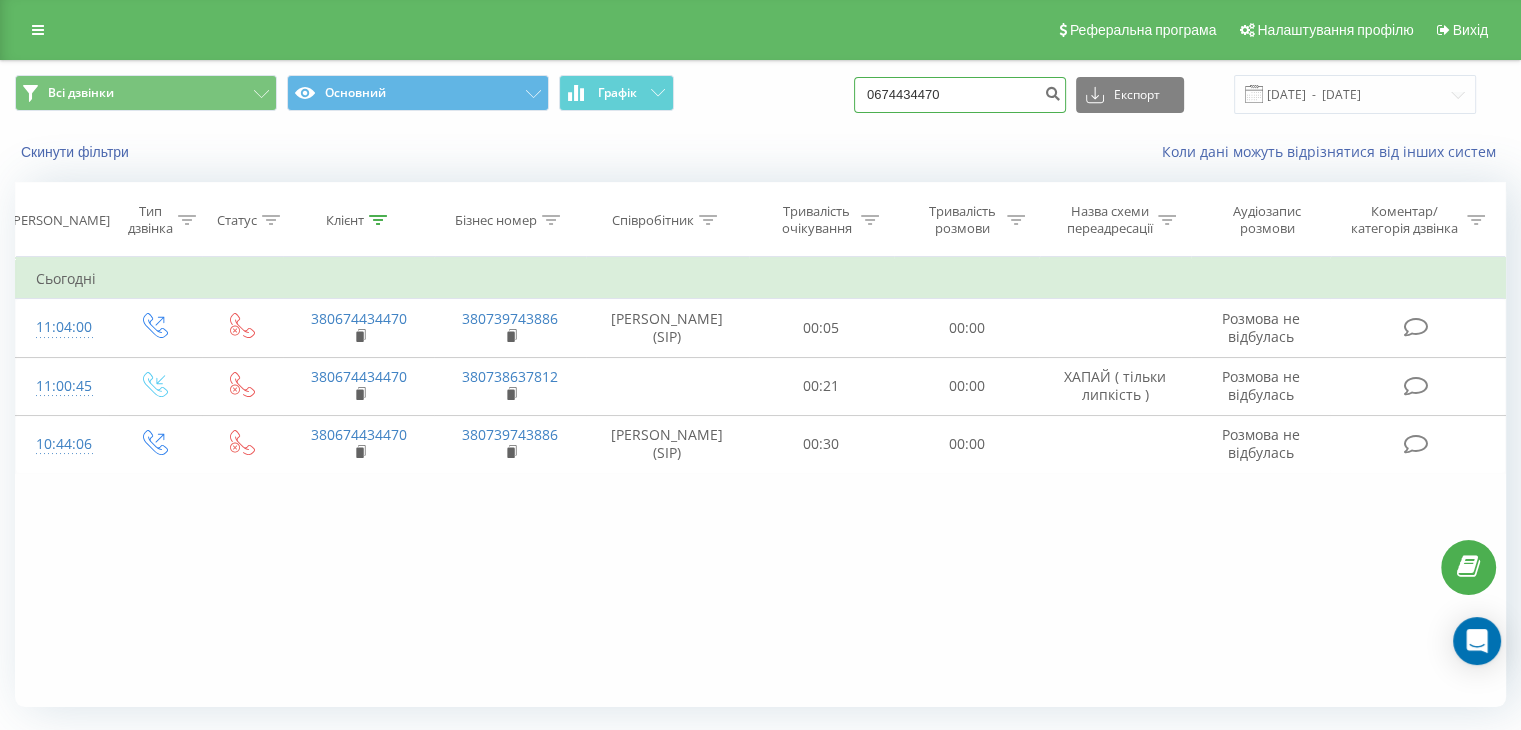 drag, startPoint x: 997, startPoint y: 96, endPoint x: 616, endPoint y: 125, distance: 382.10208 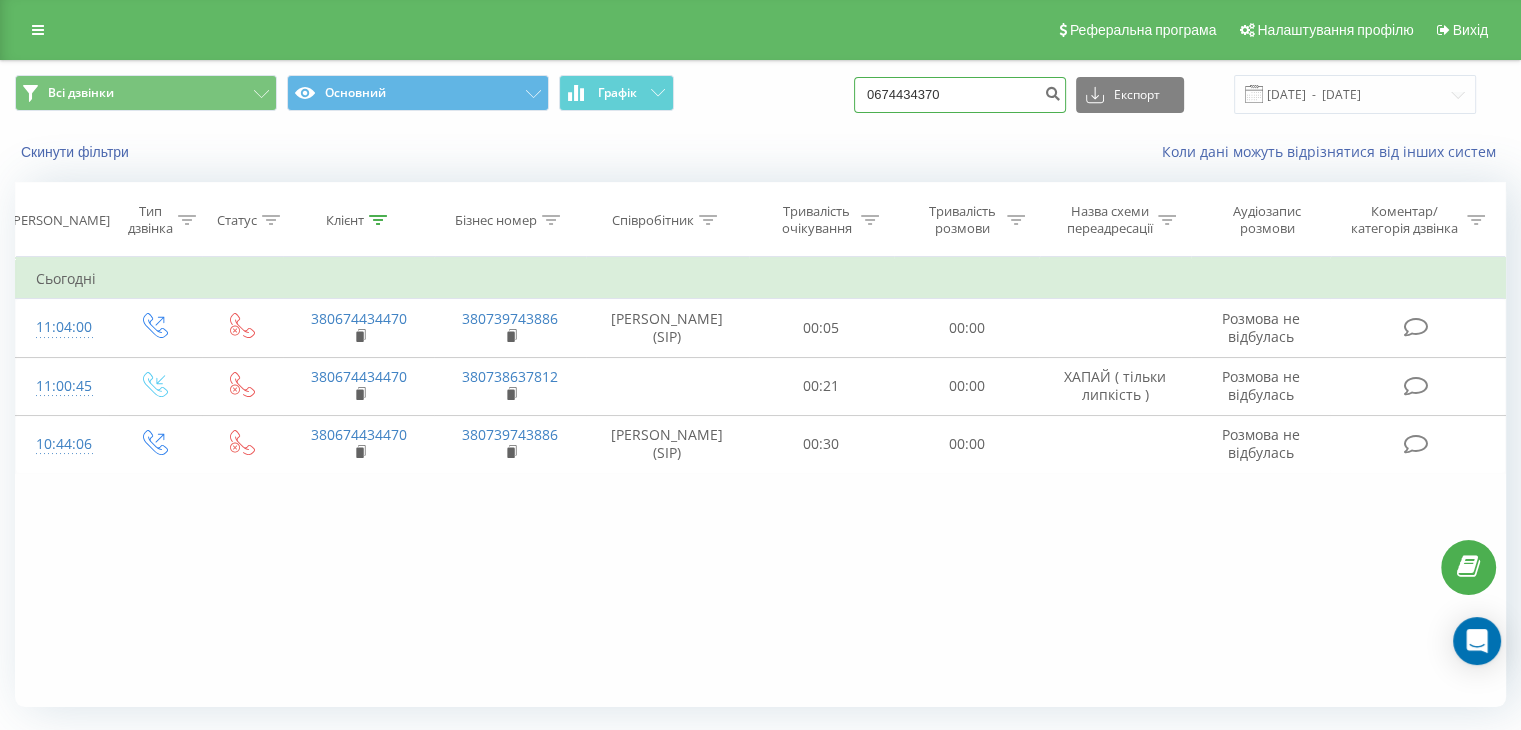 type on "0674434370" 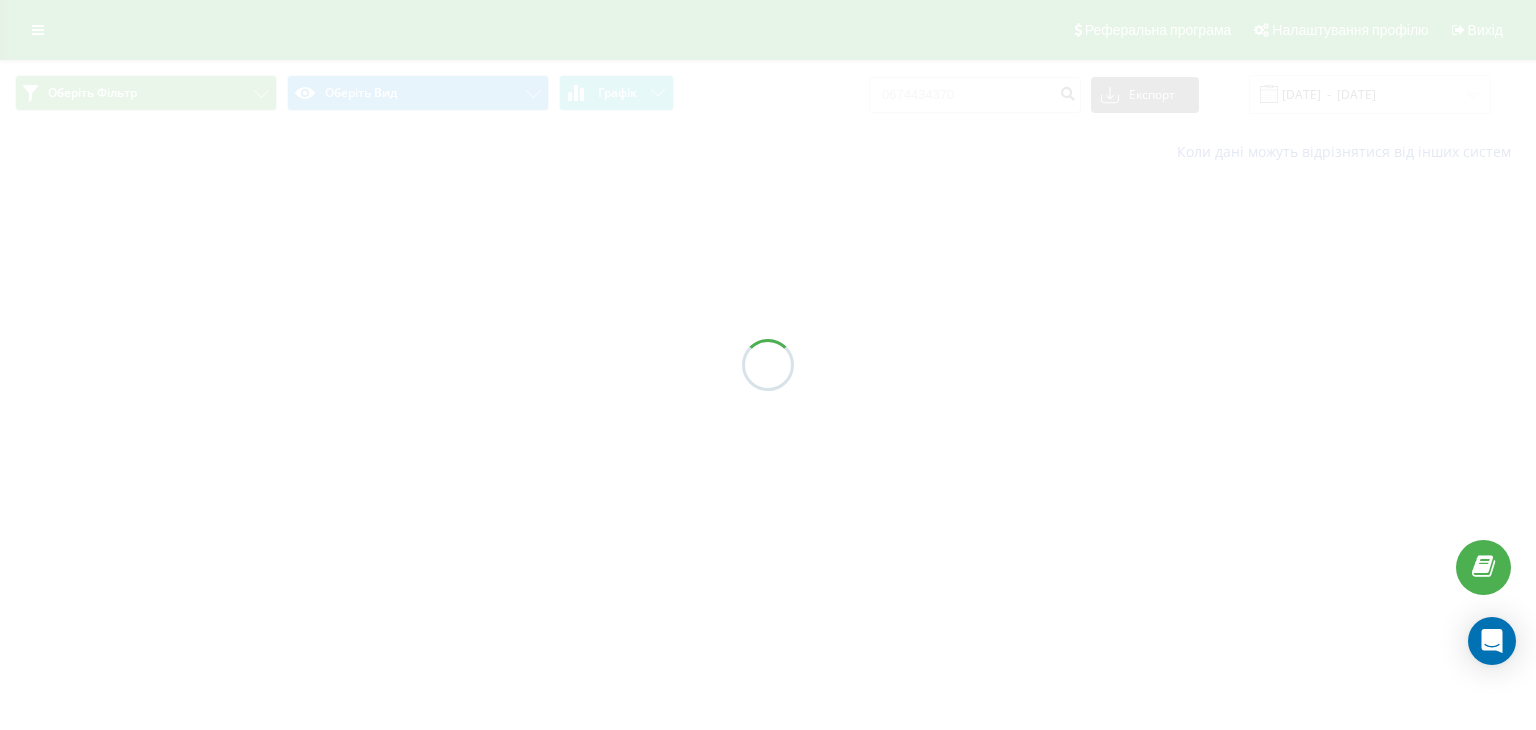 scroll, scrollTop: 0, scrollLeft: 0, axis: both 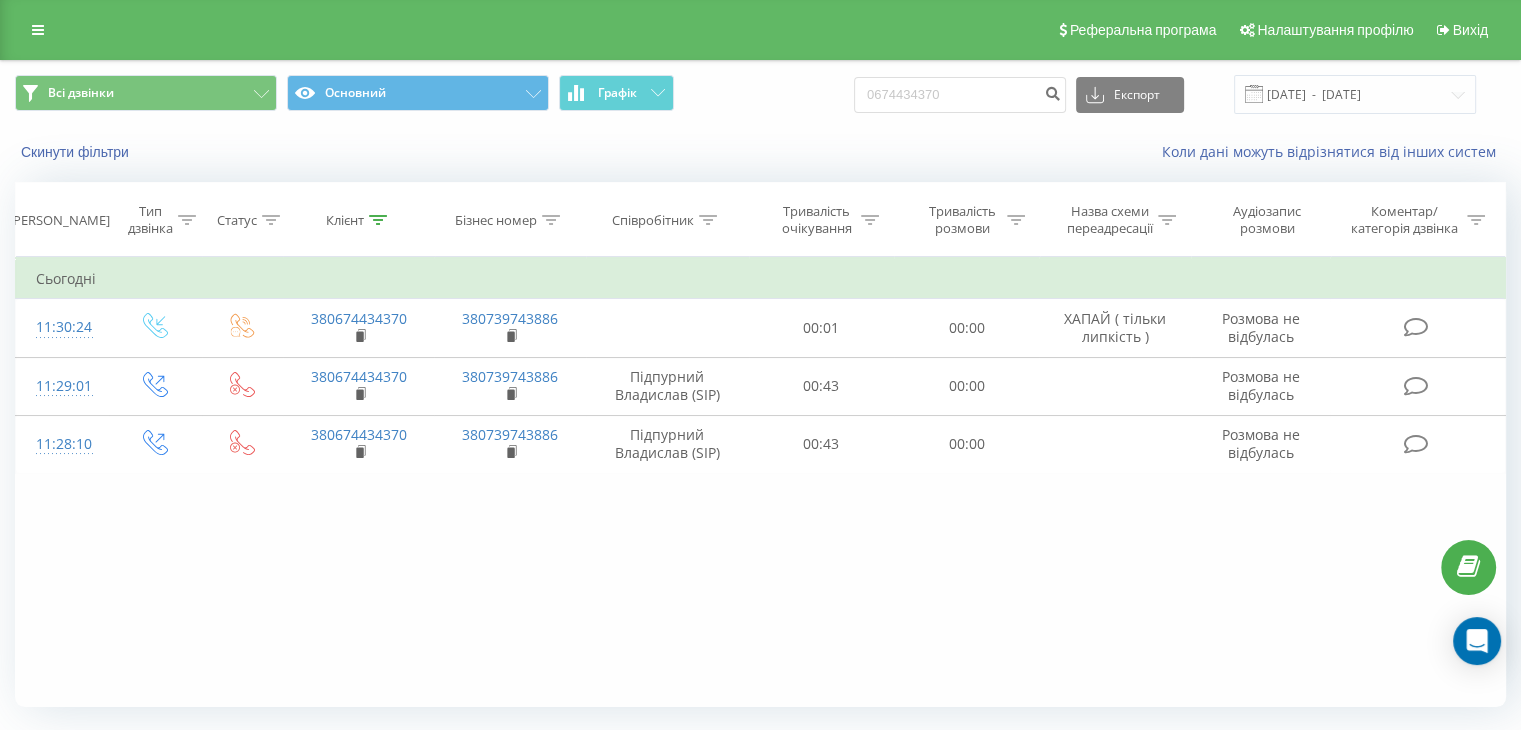 click on "Фільтрувати за умовою Дорівнює Введіть значення Скасувати OK Фільтрувати за умовою Дорівнює Введіть значення Скасувати OK Фільтрувати за умовою Містить Скасувати OK Фільтрувати за умовою Містить Скасувати OK Фільтрувати за умовою Містить Скасувати OK Фільтрувати за умовою Дорівнює Скасувати OK Фільтрувати за умовою Дорівнює Скасувати OK Фільтрувати за умовою Містить Скасувати OK Фільтрувати за умовою Дорівнює Введіть значення Скасувати OK Сьогодні  11:30:24         380674434370 380739743886 00:01 00:00 ХАПАЙ ( тільки липкість ) Розмова не відбулась  11:29:01         380674434370 380739743886 00:43 00:00" at bounding box center (760, 482) 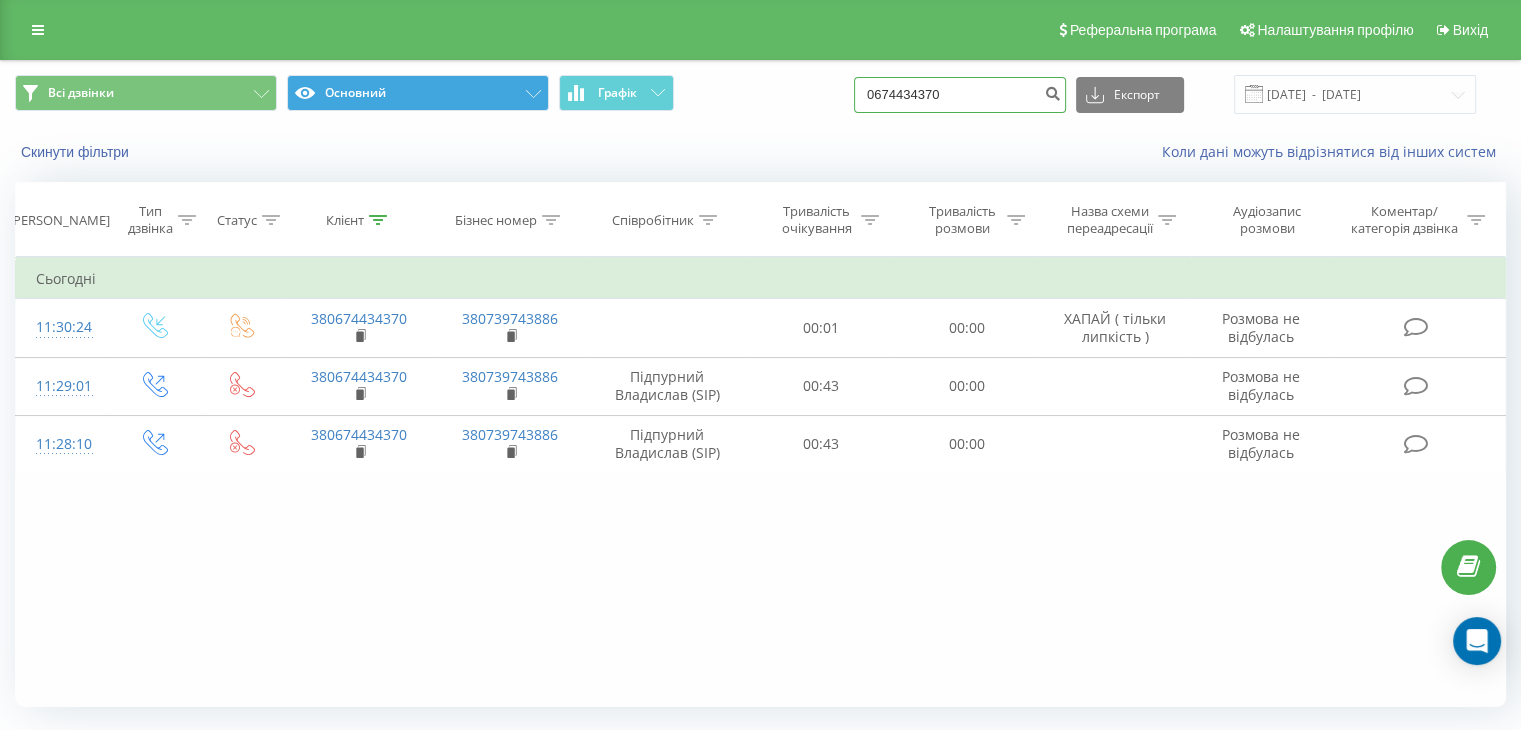 drag, startPoint x: 1001, startPoint y: 88, endPoint x: 456, endPoint y: 93, distance: 545.02295 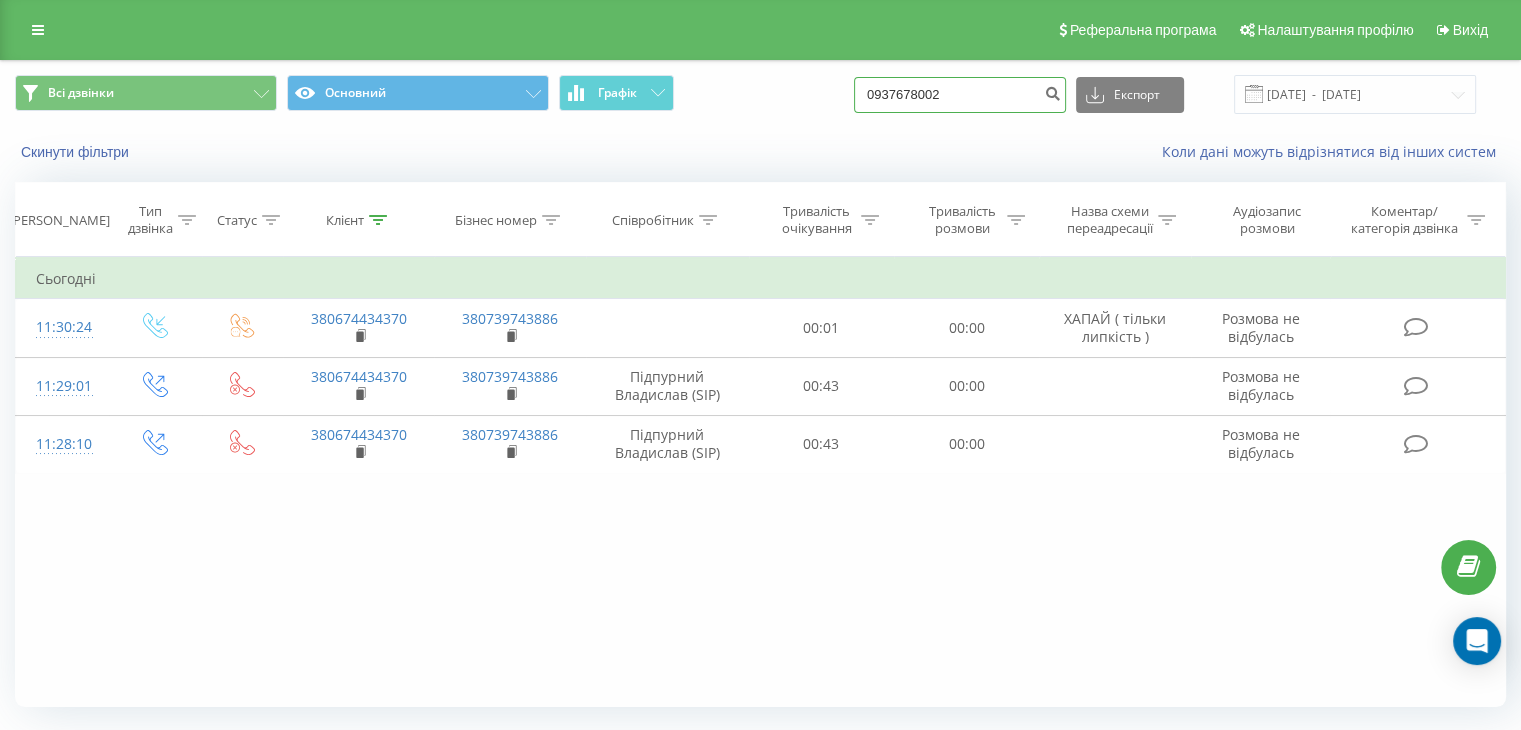 type on "0937678002" 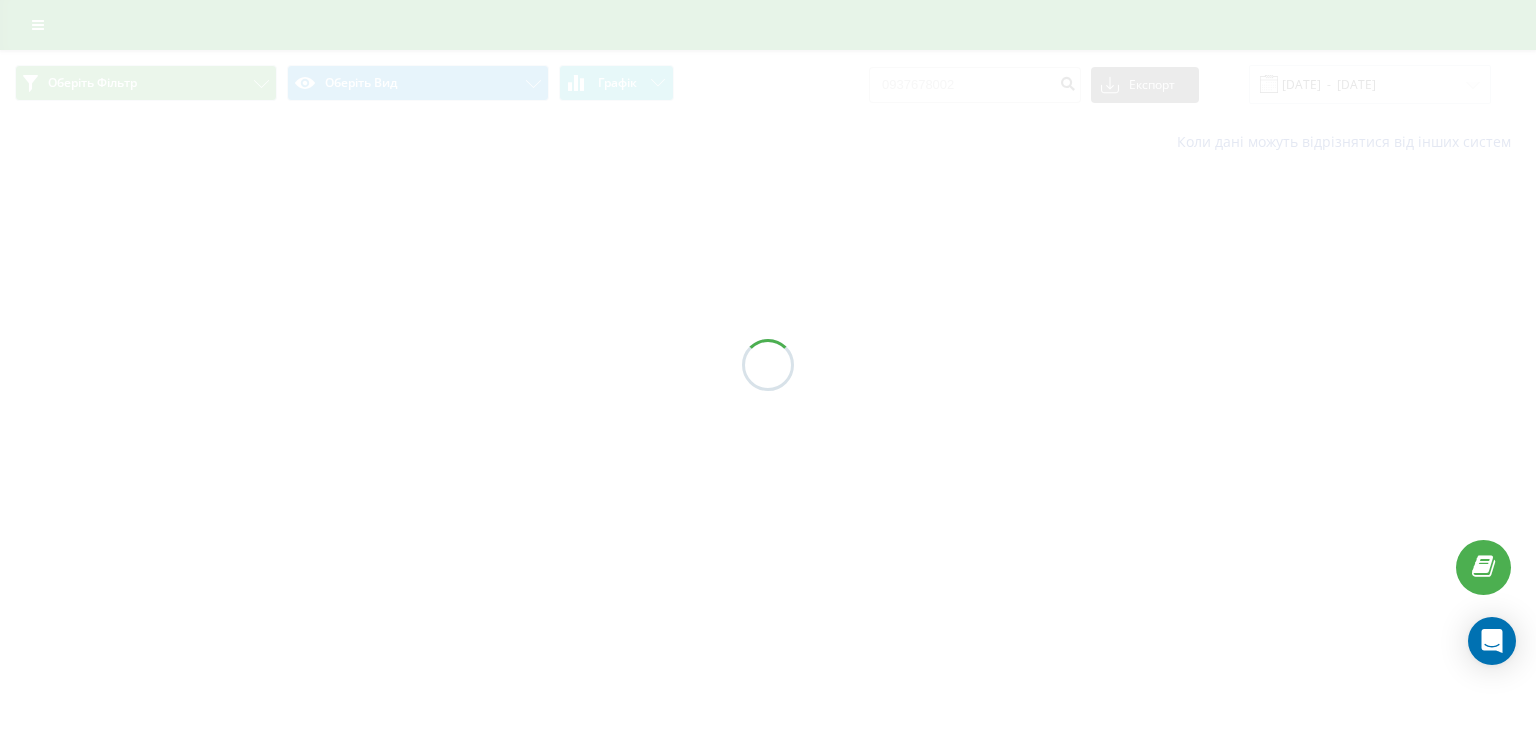 scroll, scrollTop: 0, scrollLeft: 0, axis: both 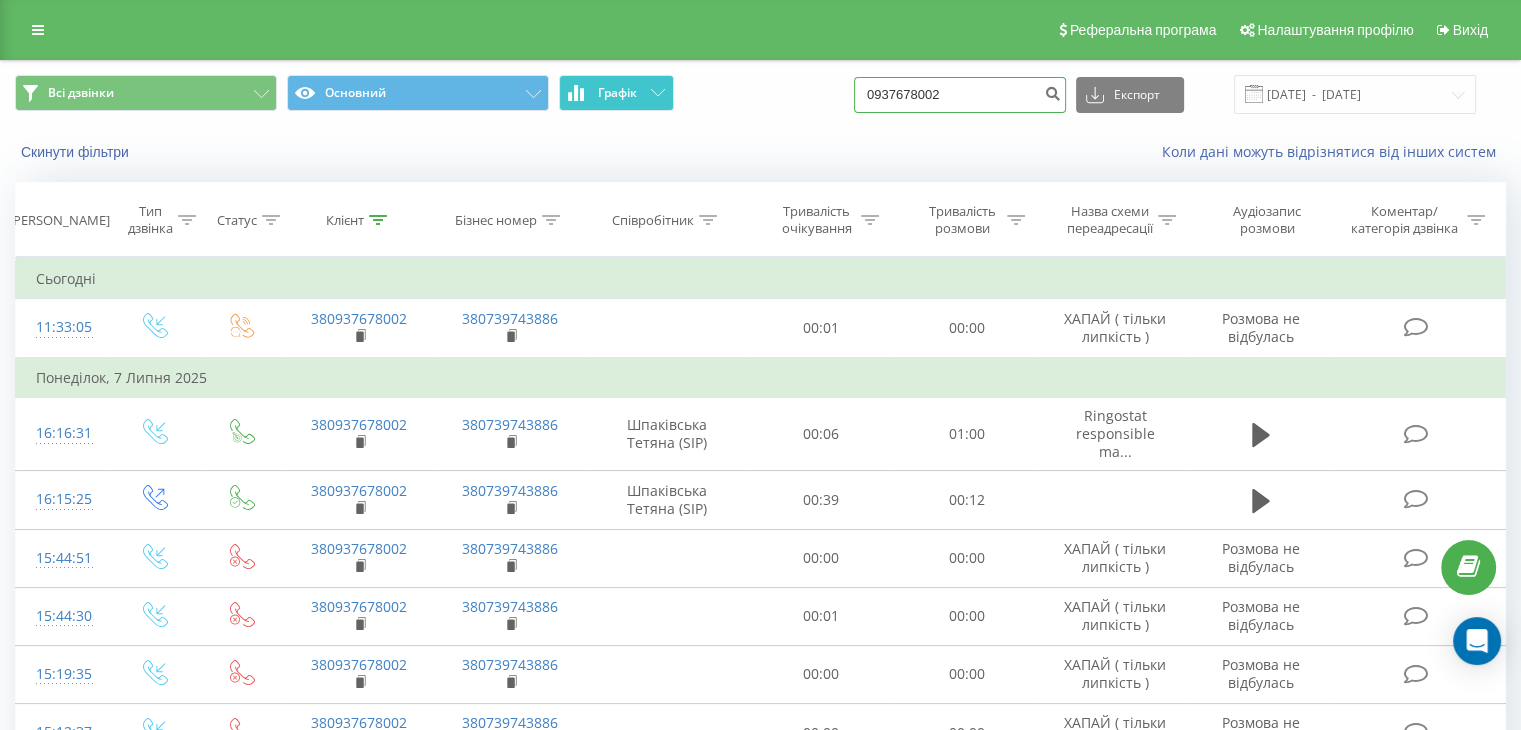 drag, startPoint x: 943, startPoint y: 86, endPoint x: 671, endPoint y: 96, distance: 272.18375 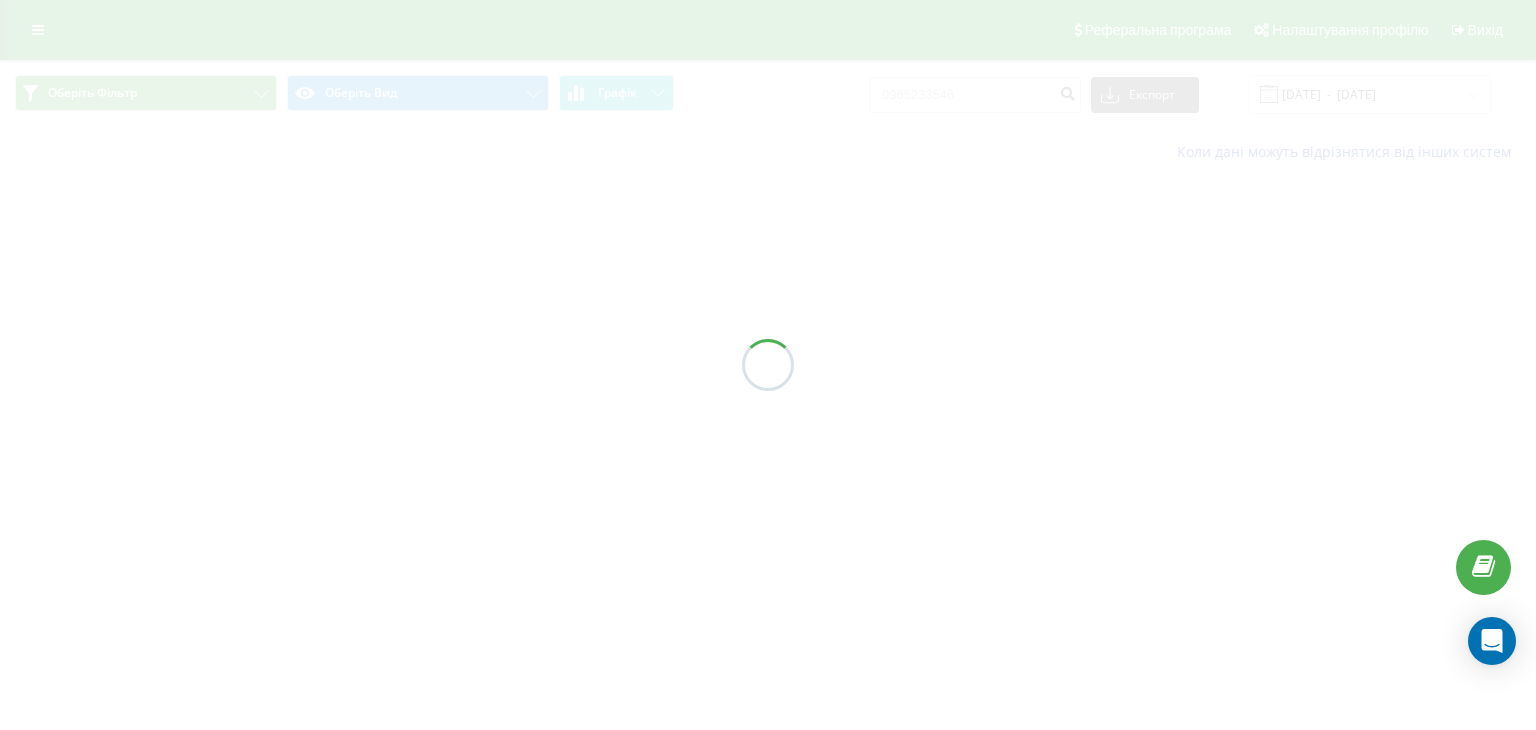 scroll, scrollTop: 0, scrollLeft: 0, axis: both 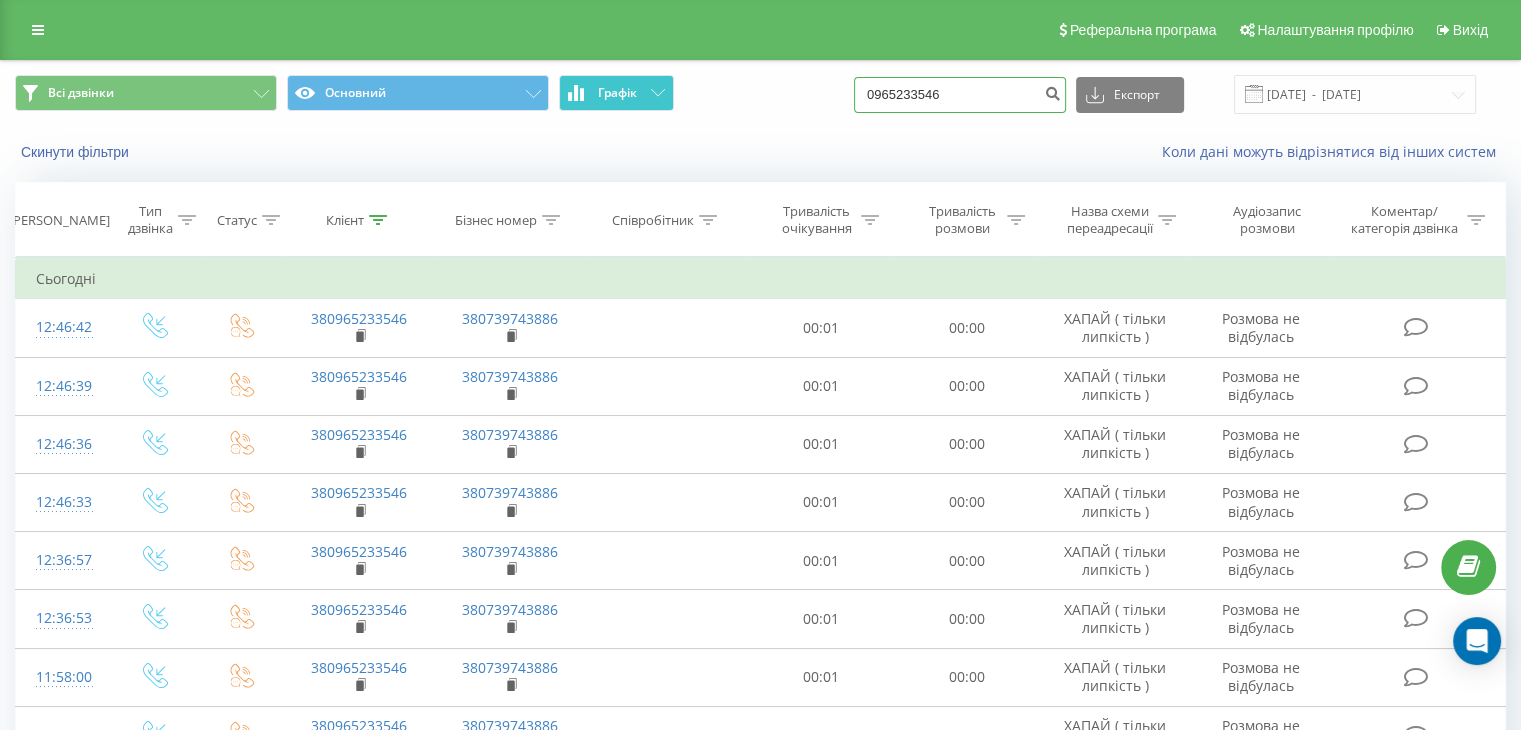 drag, startPoint x: 1003, startPoint y: 93, endPoint x: 558, endPoint y: 103, distance: 445.11234 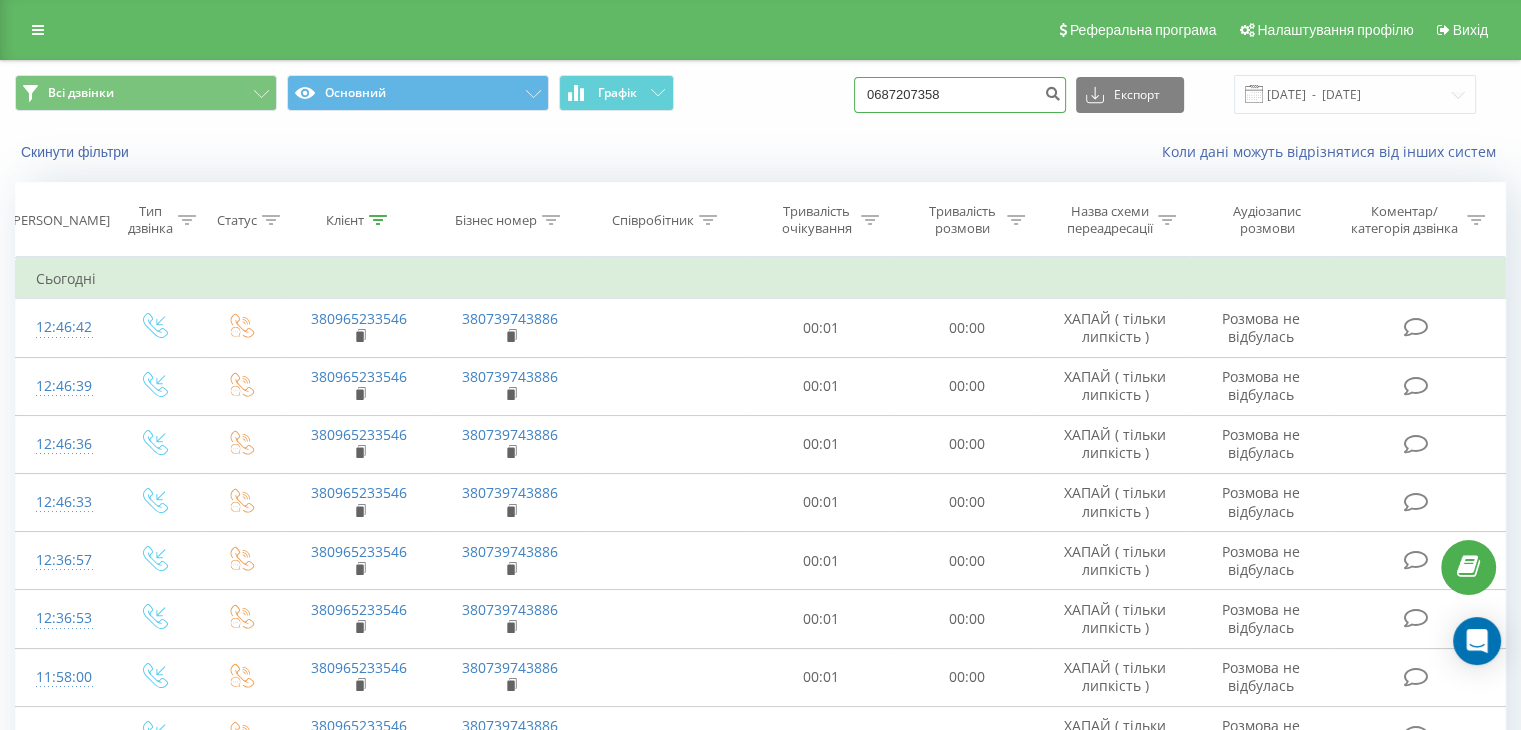 type on "0687207358" 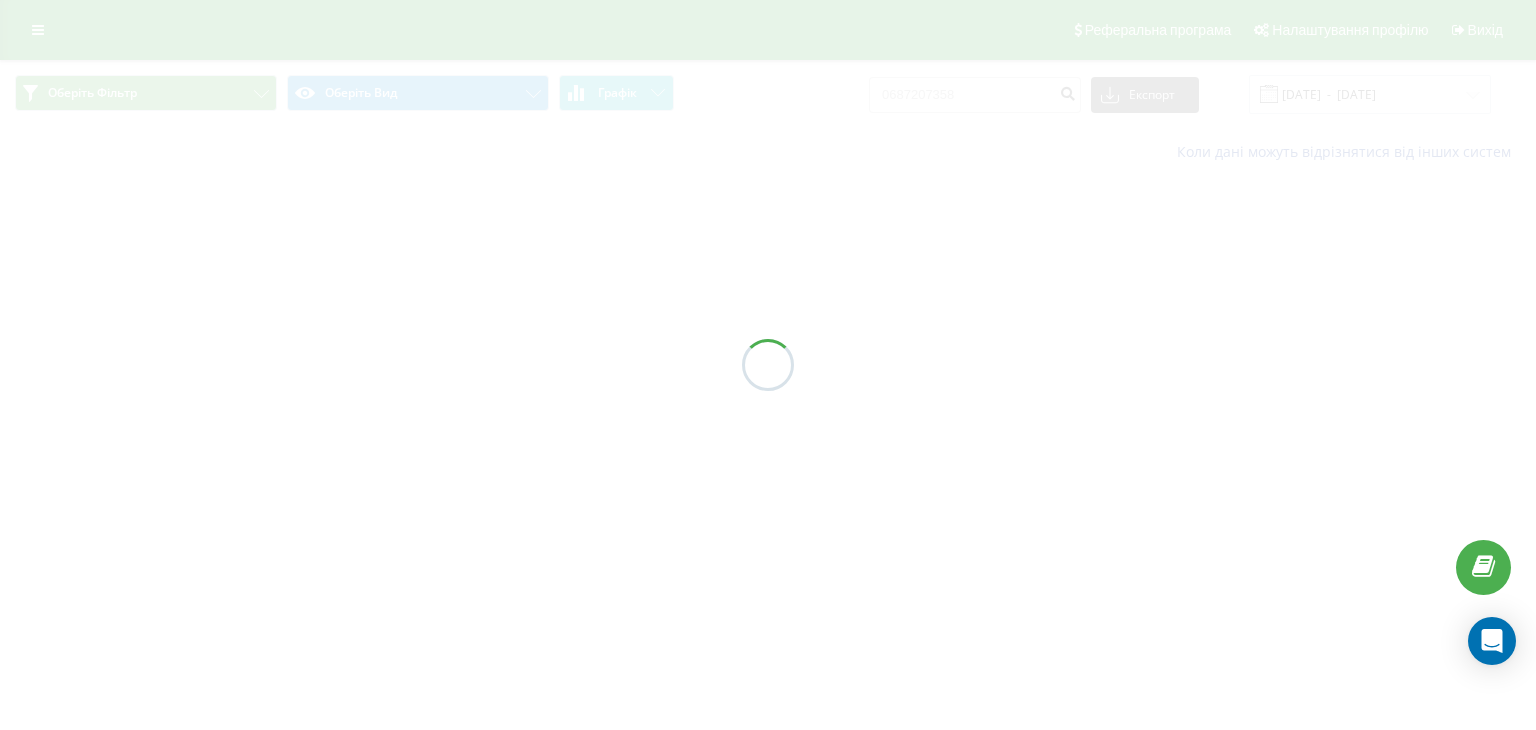 scroll, scrollTop: 0, scrollLeft: 0, axis: both 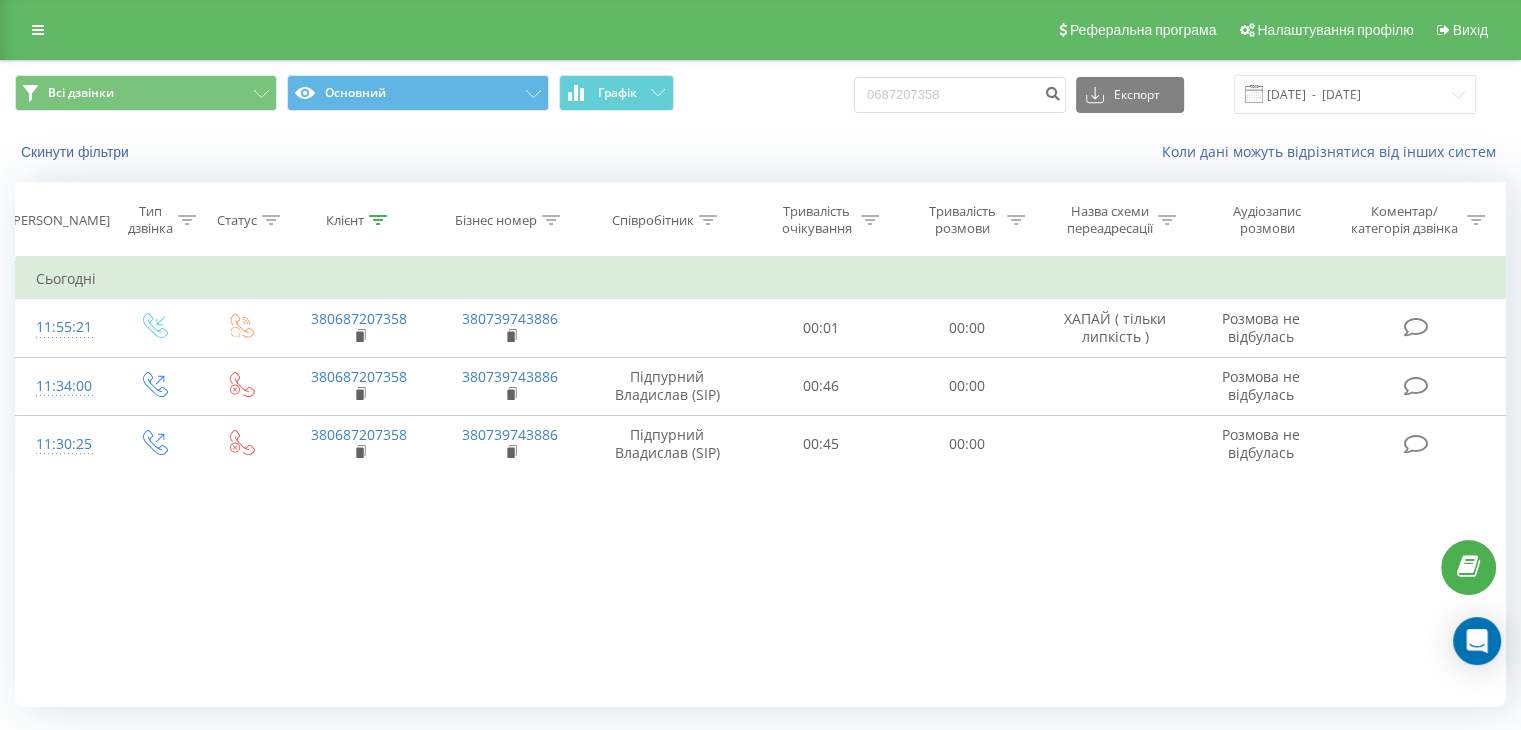 click on "Фільтрувати за умовою Дорівнює Введіть значення Скасувати OK Фільтрувати за умовою Дорівнює Введіть значення Скасувати OK Фільтрувати за умовою Містить Скасувати OK Фільтрувати за умовою Містить Скасувати OK Фільтрувати за умовою Містить Скасувати OK Фільтрувати за умовою Дорівнює Скасувати OK Фільтрувати за умовою Дорівнює Скасувати OK Фільтрувати за умовою Містить Скасувати OK Фільтрувати за умовою Дорівнює Введіть значення Скасувати OK Сьогодні  11:55:21         380687207358 380739743886 00:01 00:00 ХАПАЙ ( тільки липкість ) Розмова не відбулась  11:34:00         380687207358 380739743886 00:46 00:00" at bounding box center [760, 482] 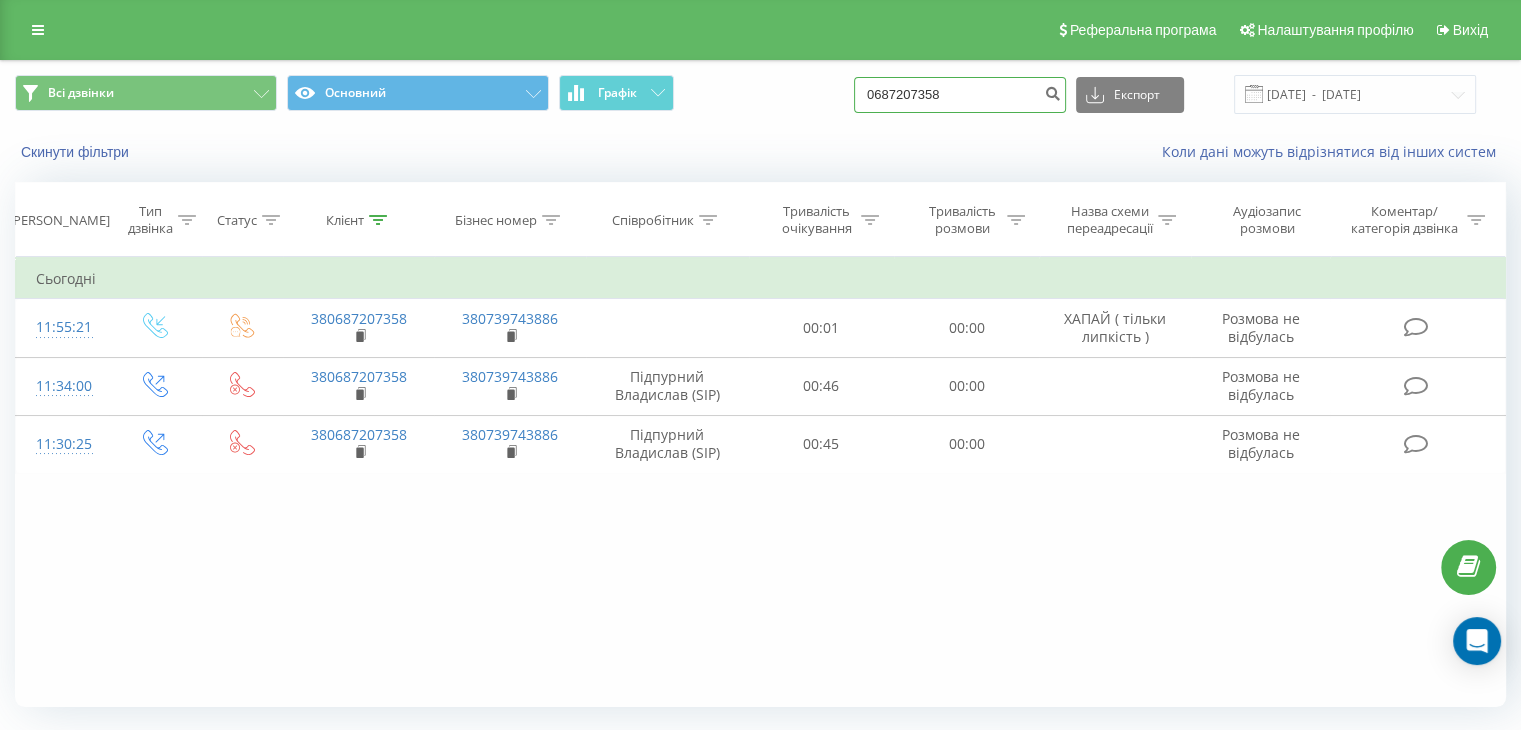 drag, startPoint x: 960, startPoint y: 83, endPoint x: 483, endPoint y: 126, distance: 478.93423 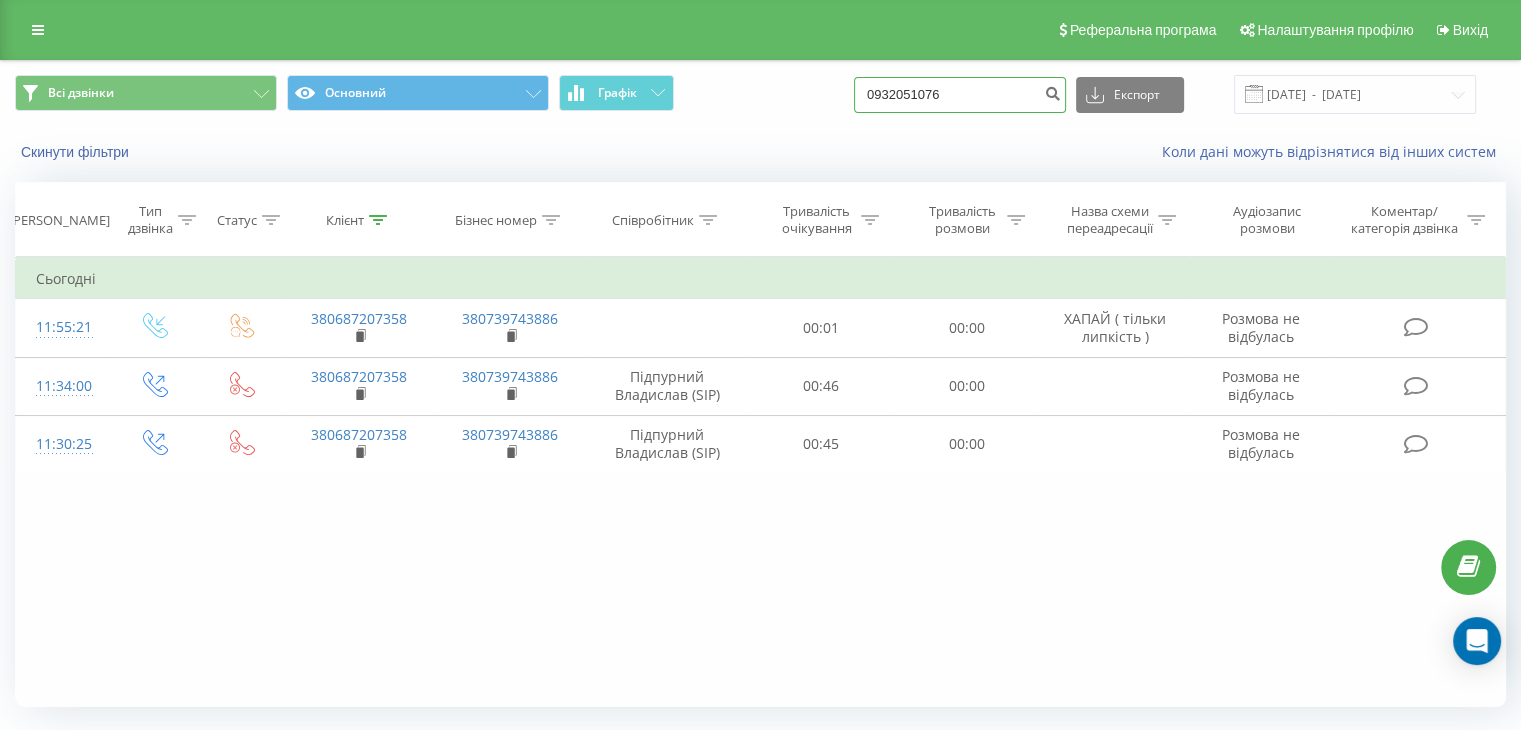 type on "0932051076" 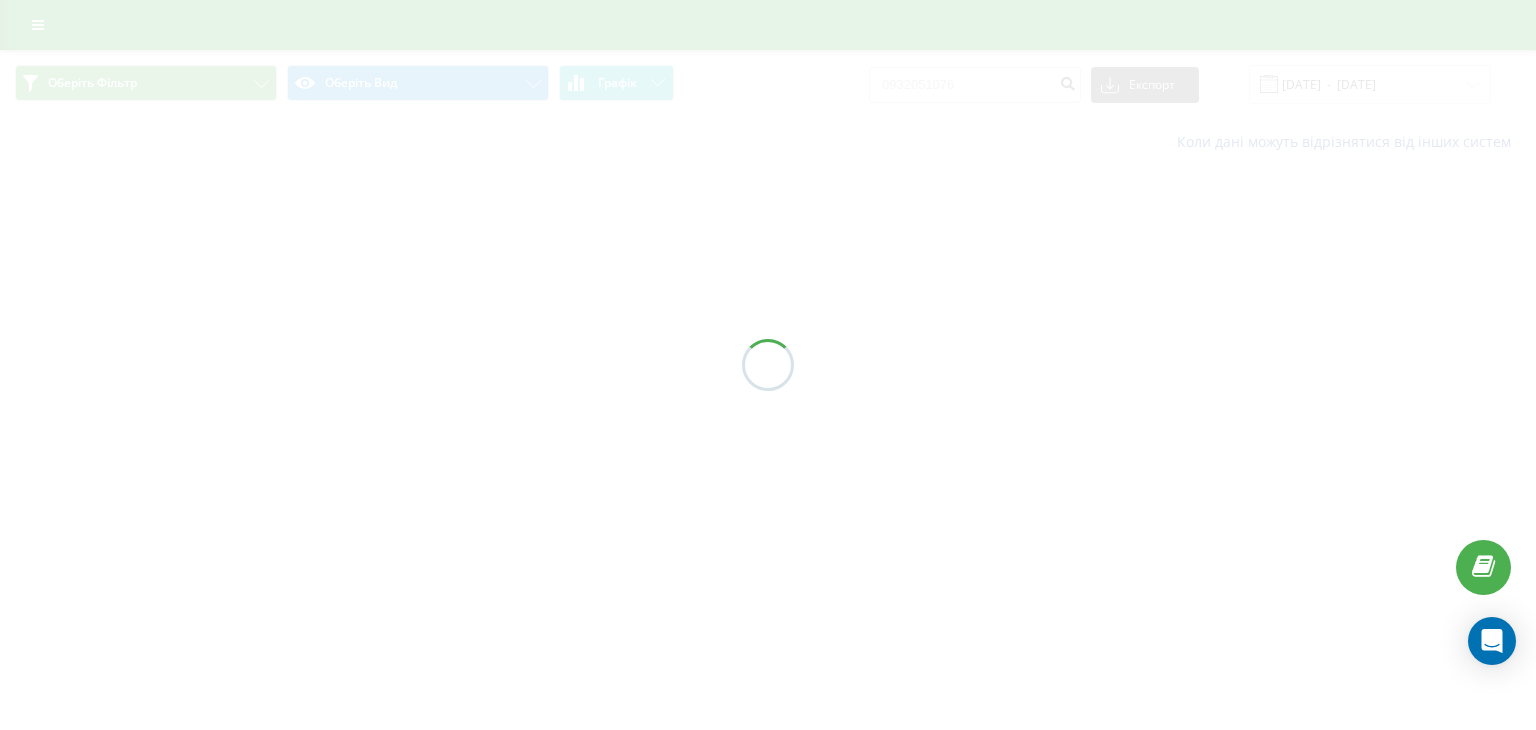 scroll, scrollTop: 0, scrollLeft: 0, axis: both 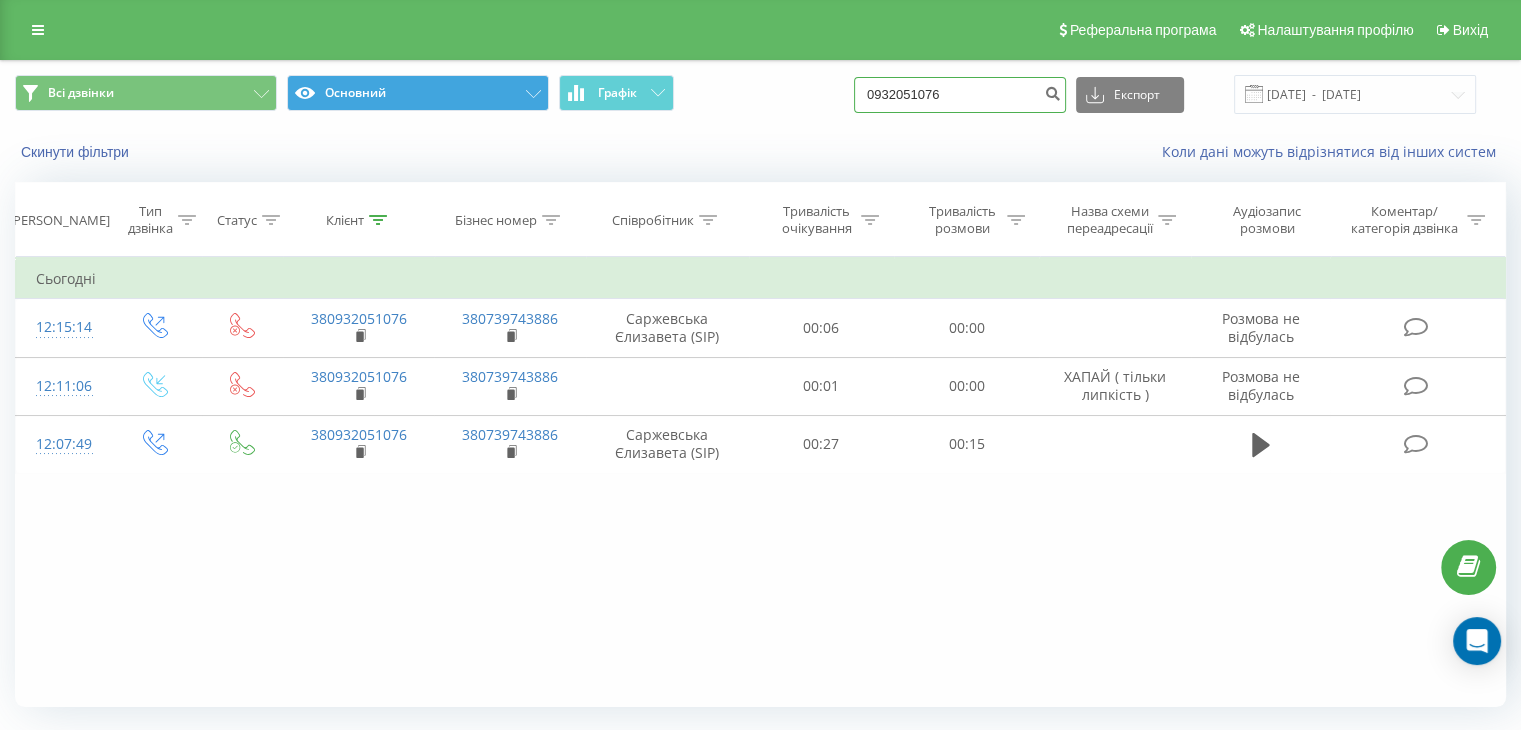 drag, startPoint x: 982, startPoint y: 86, endPoint x: 540, endPoint y: 89, distance: 442.0102 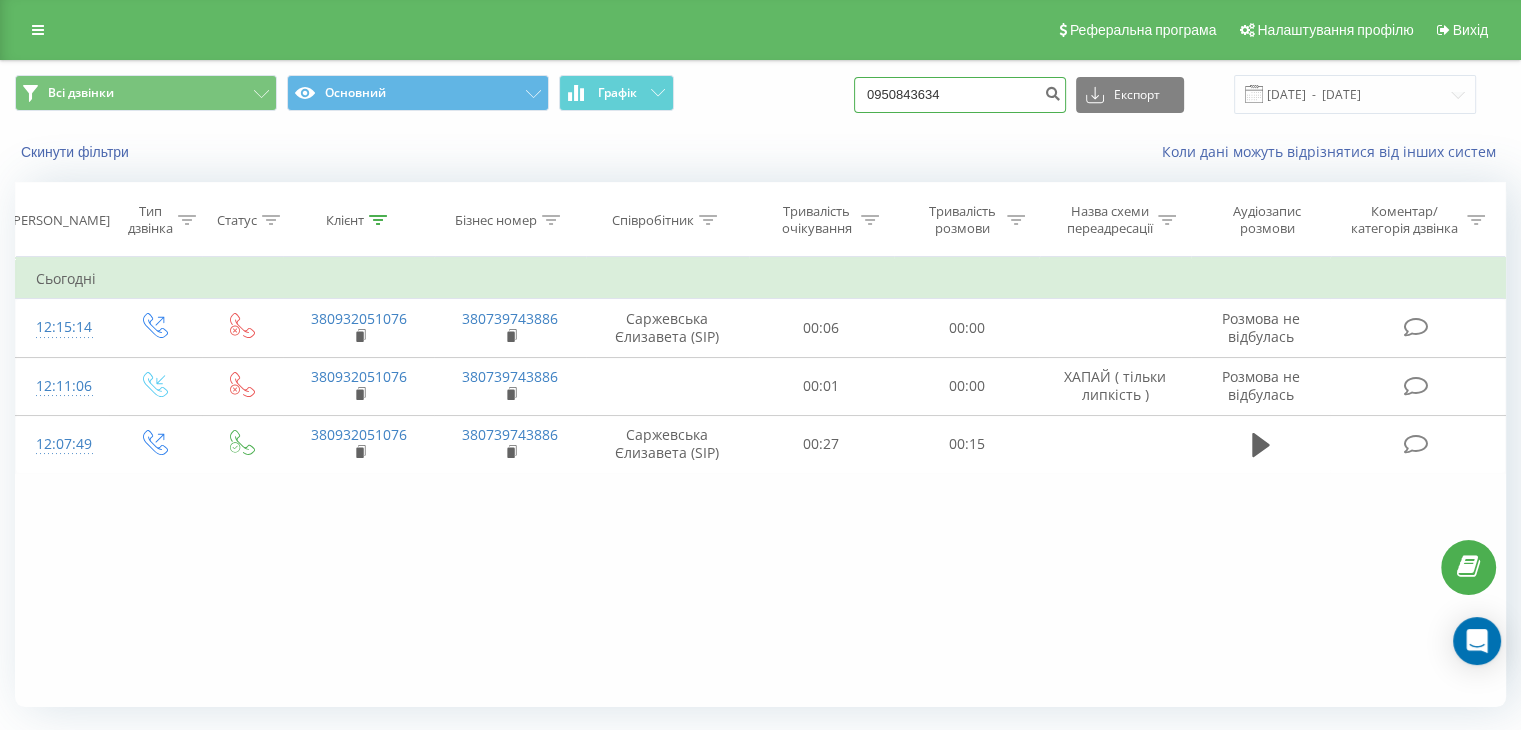 type on "0950843634" 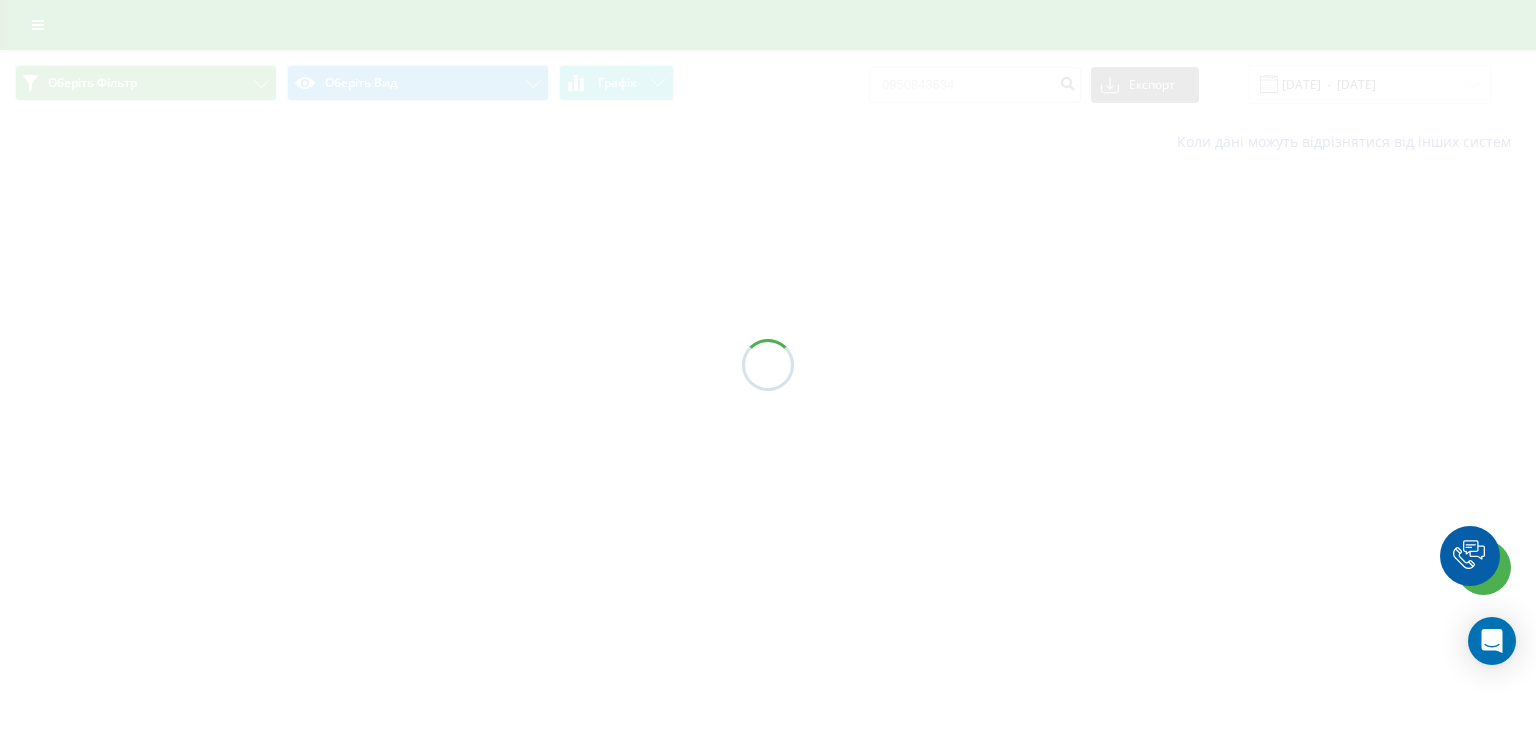 scroll, scrollTop: 0, scrollLeft: 0, axis: both 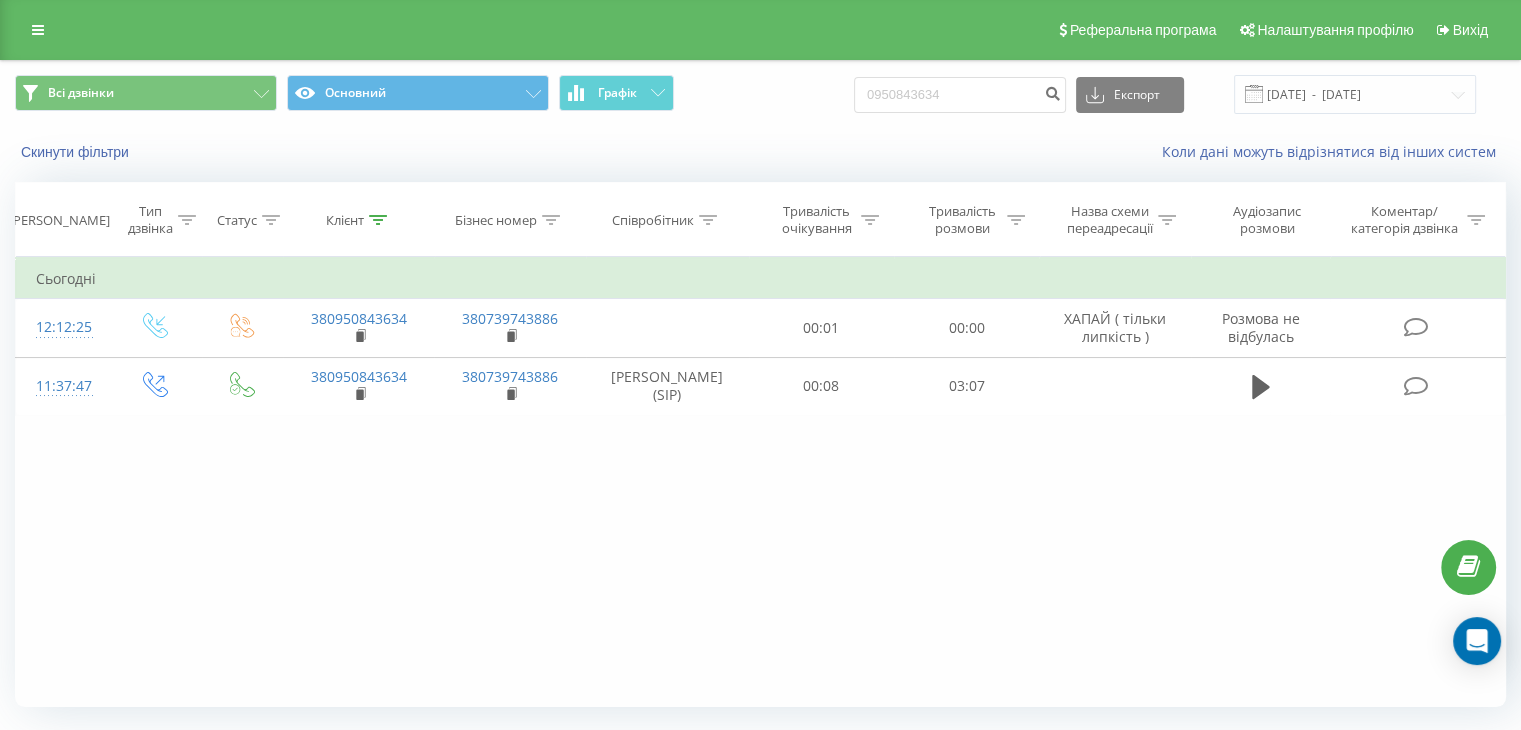 click on "Фільтрувати за умовою Дорівнює Введіть значення Скасувати OK Фільтрувати за умовою Дорівнює Введіть значення Скасувати OK Фільтрувати за умовою Містить Скасувати OK Фільтрувати за умовою Містить Скасувати OK Фільтрувати за умовою Містить Скасувати OK Фільтрувати за умовою Дорівнює Скасувати OK Фільтрувати за умовою Дорівнює Скасувати OK Фільтрувати за умовою Містить Скасувати OK Фільтрувати за умовою Дорівнює Введіть значення Скасувати OK Сьогодні  12:12:25         380950843634 380739743886 00:01 00:00 ХАПАЙ ( тільки липкість ) Розмова не відбулась  11:37:47         380950843634 380739743886 00:08 03:07" at bounding box center (760, 482) 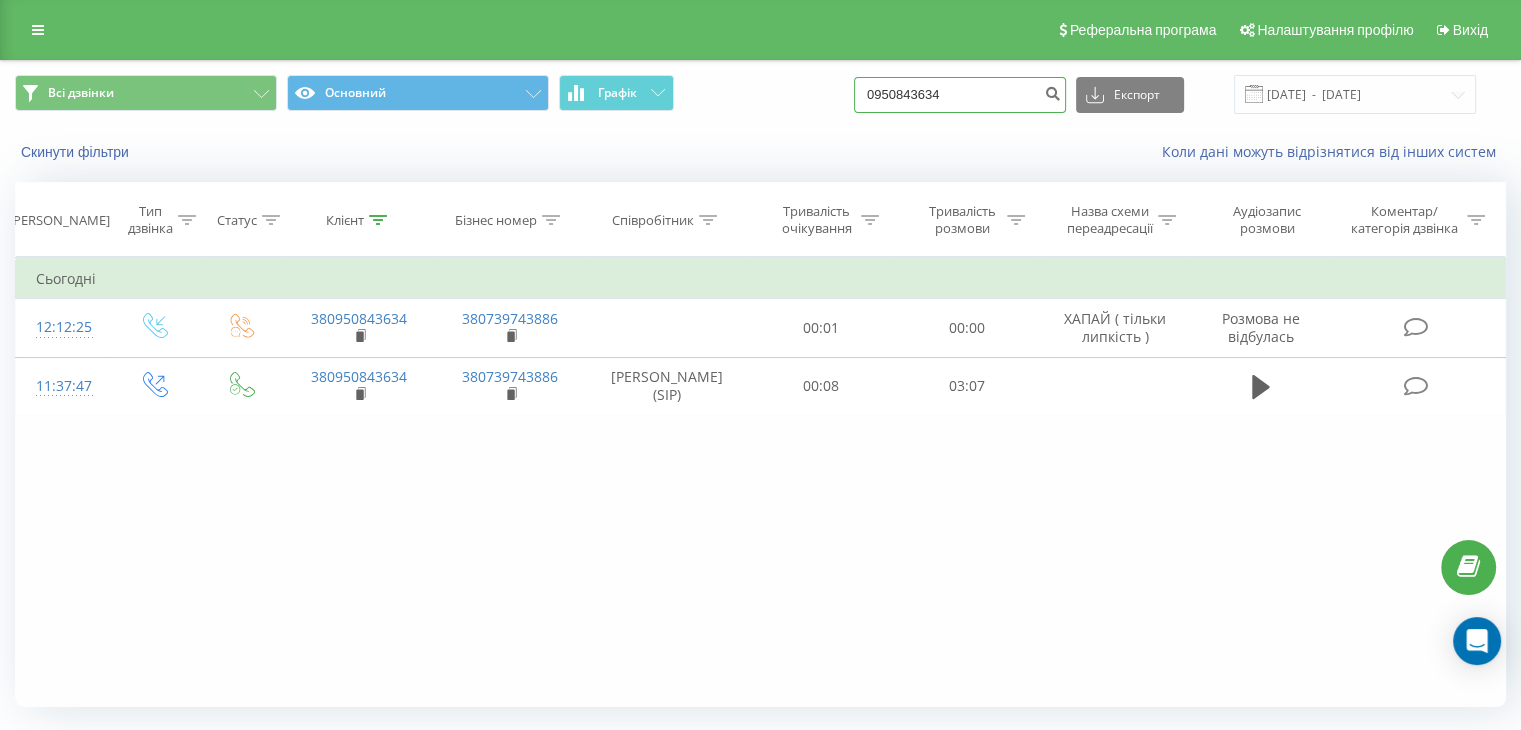 drag, startPoint x: 985, startPoint y: 79, endPoint x: 526, endPoint y: 139, distance: 462.90497 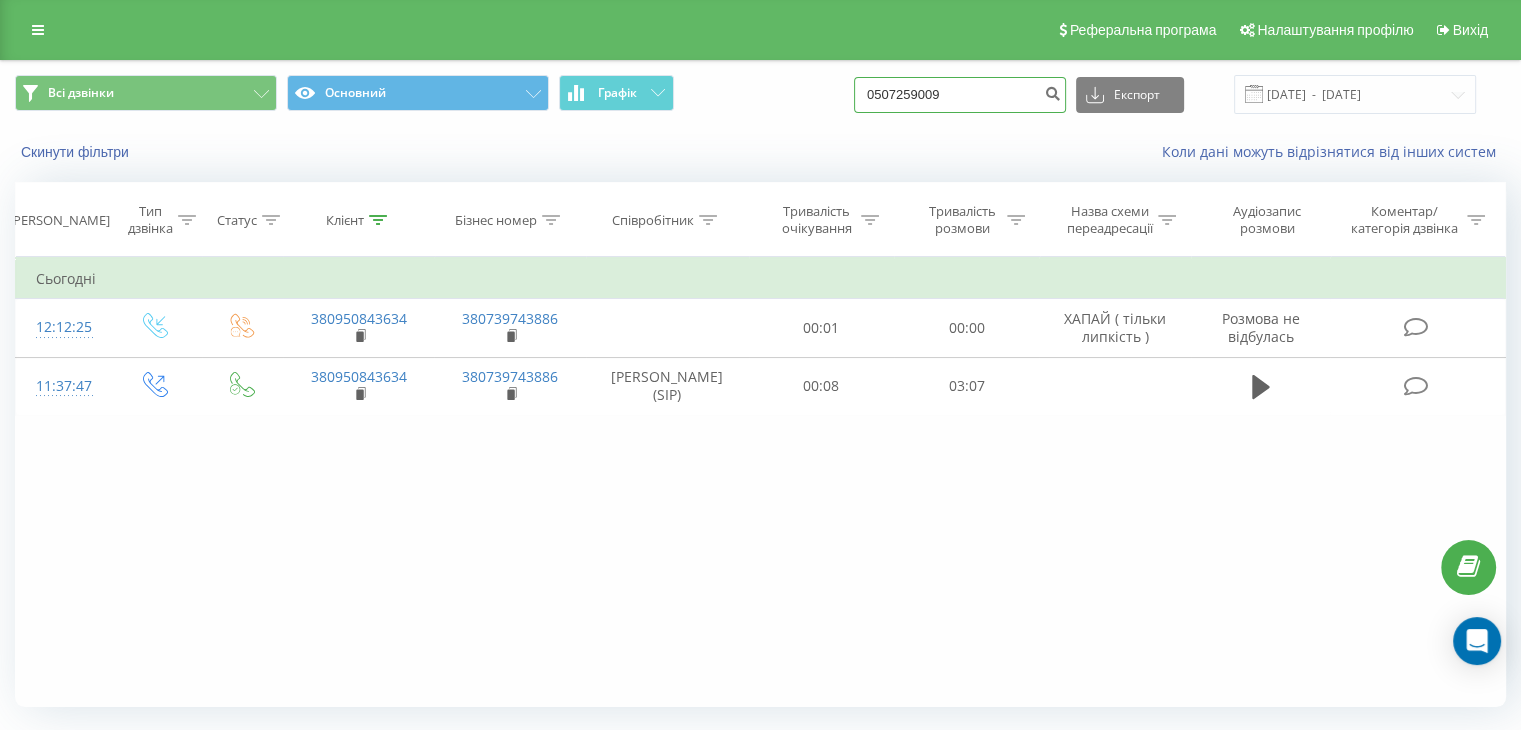 type on "0507259009" 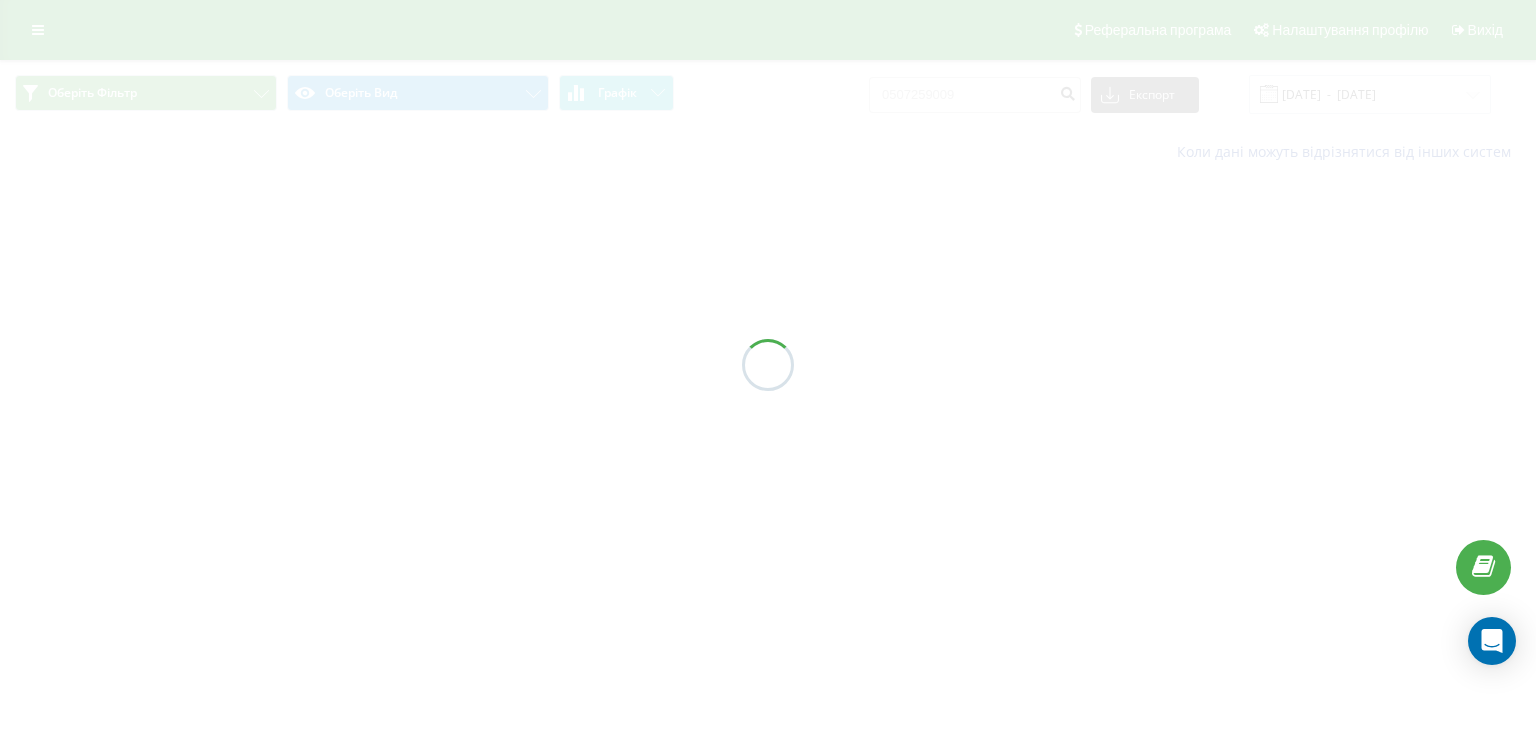 scroll, scrollTop: 0, scrollLeft: 0, axis: both 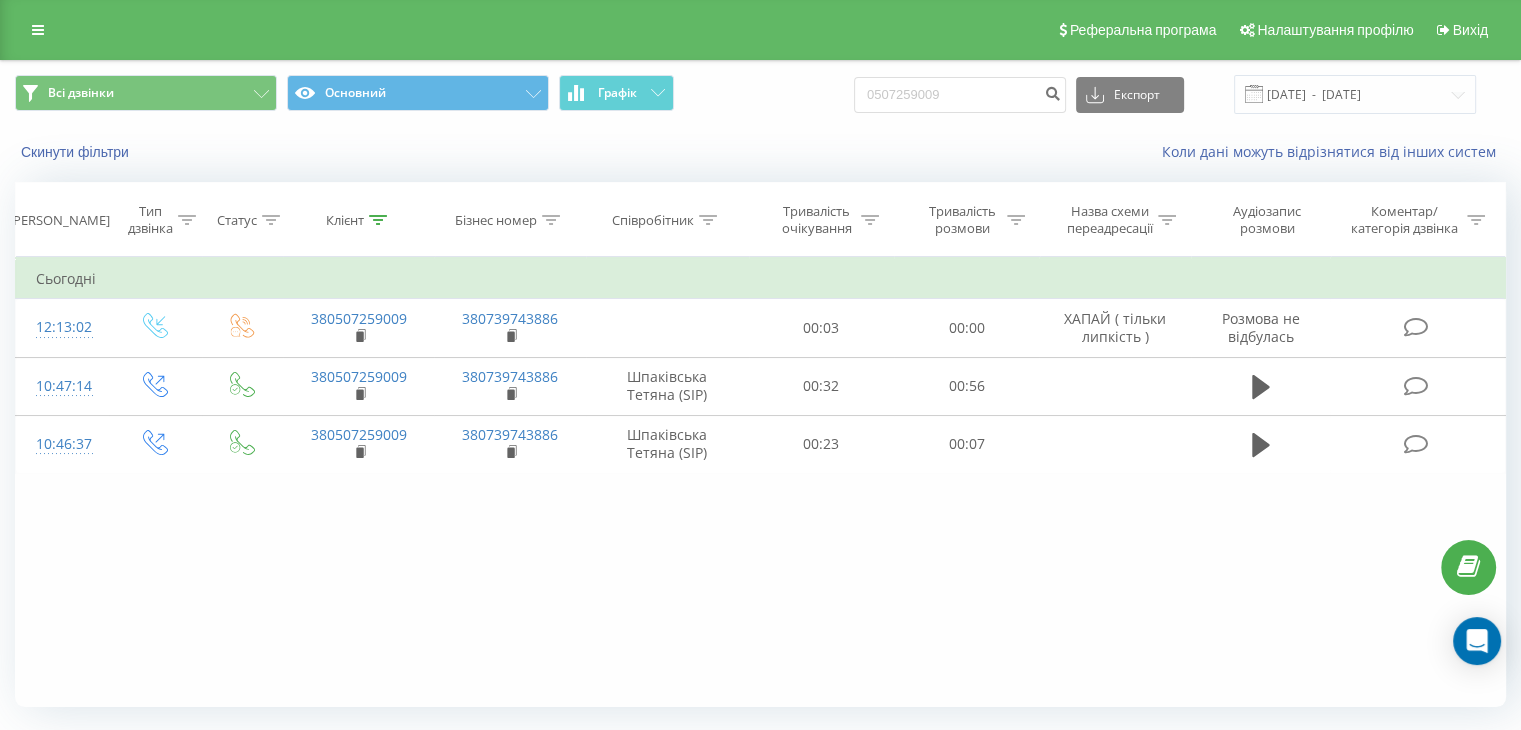 drag, startPoint x: 282, startPoint y: 550, endPoint x: 468, endPoint y: 380, distance: 251.98413 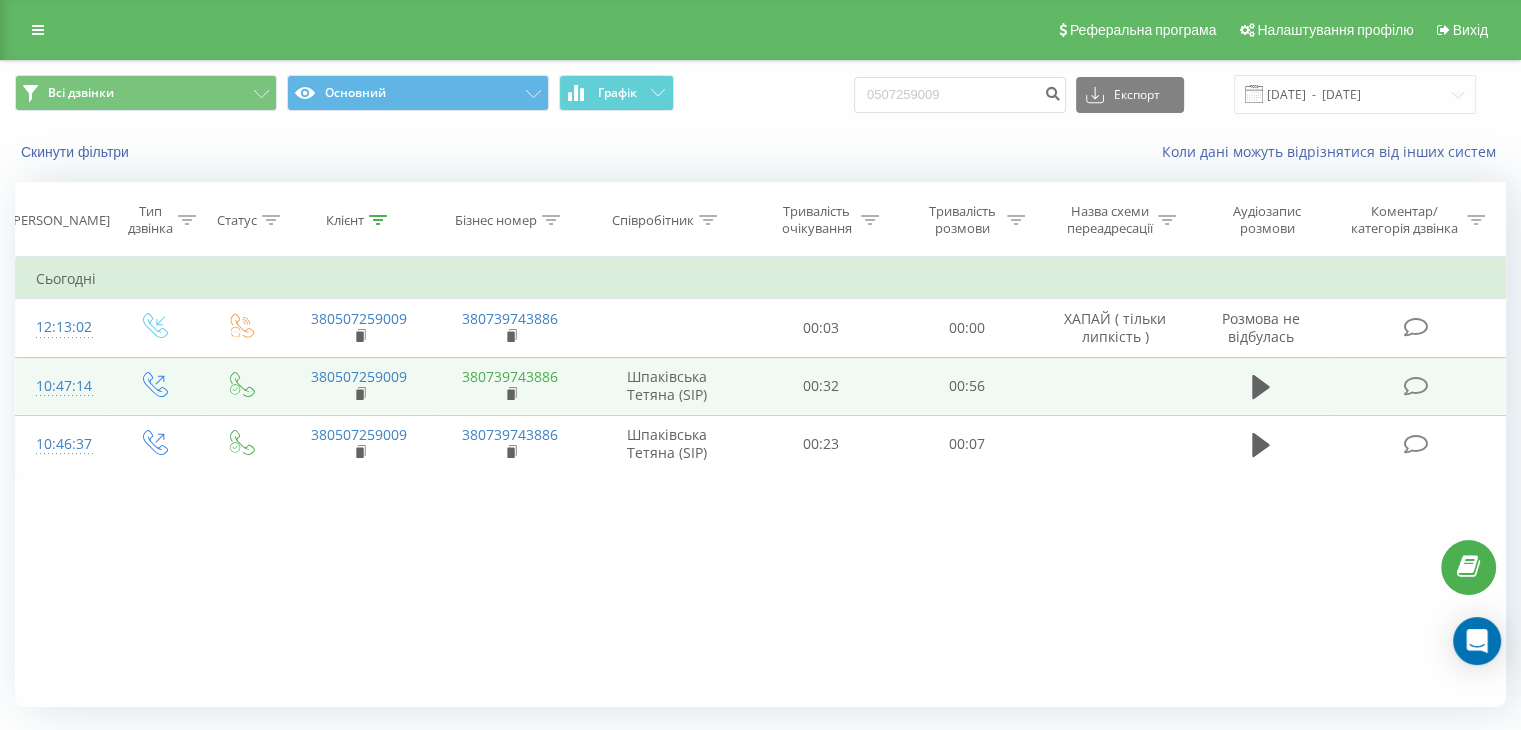 click on "Фільтрувати за умовою Дорівнює Введіть значення Скасувати OK Фільтрувати за умовою Дорівнює Введіть значення Скасувати OK Фільтрувати за умовою Містить Скасувати OK Фільтрувати за умовою Містить Скасувати OK Фільтрувати за умовою Містить Скасувати OK Фільтрувати за умовою Дорівнює Скасувати OK Фільтрувати за умовою Дорівнює Скасувати OK Фільтрувати за умовою Містить Скасувати OK Фільтрувати за умовою Дорівнює Введіть значення Скасувати OK Сьогодні  12:13:02         380507259009 380739743886 00:03 00:00 ХАПАЙ ( тільки липкість ) Розмова не відбулась  10:47:14         380507259009 380739743886 00:32 00:56" at bounding box center (760, 482) 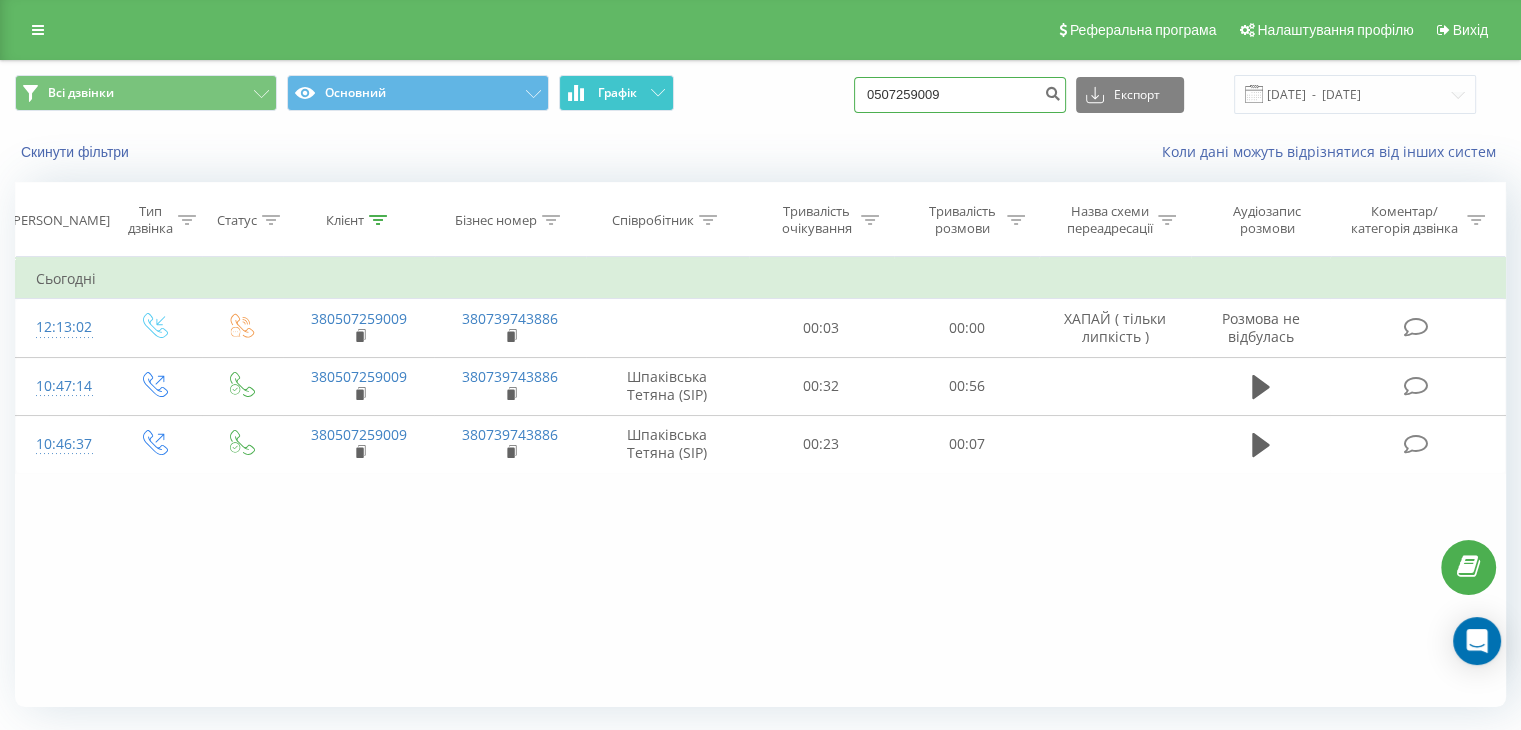 drag, startPoint x: 992, startPoint y: 93, endPoint x: 644, endPoint y: 101, distance: 348.09195 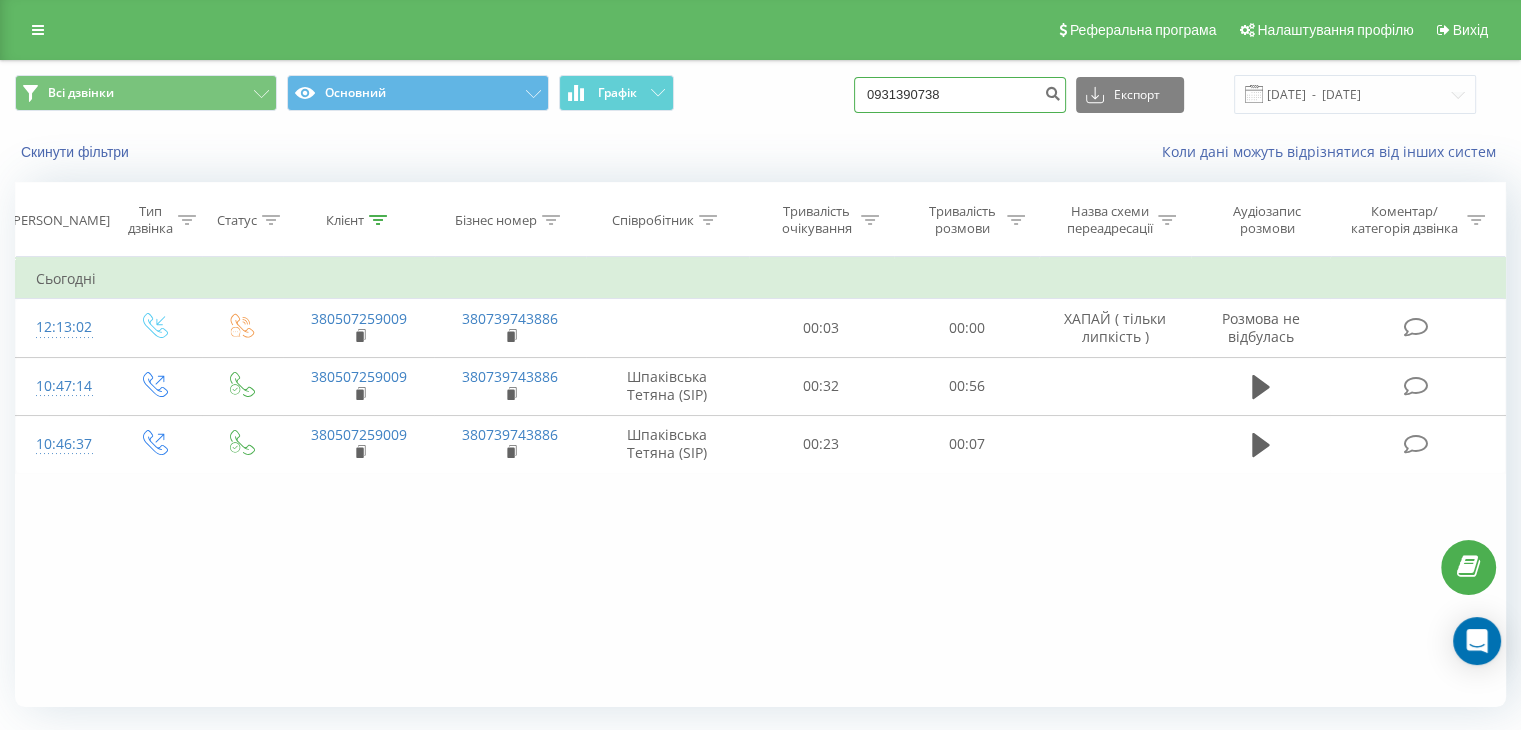 type on "0931390738" 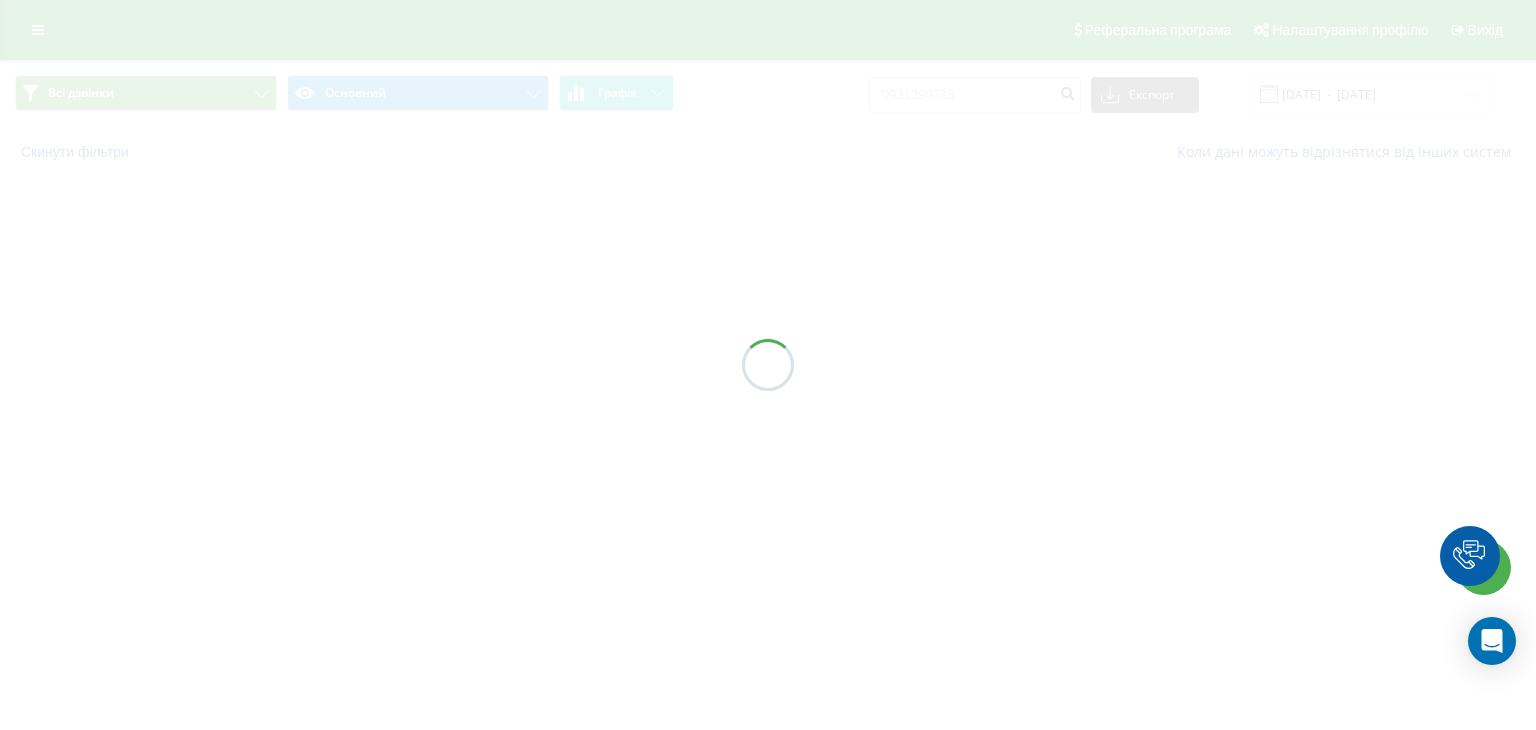 scroll, scrollTop: 0, scrollLeft: 0, axis: both 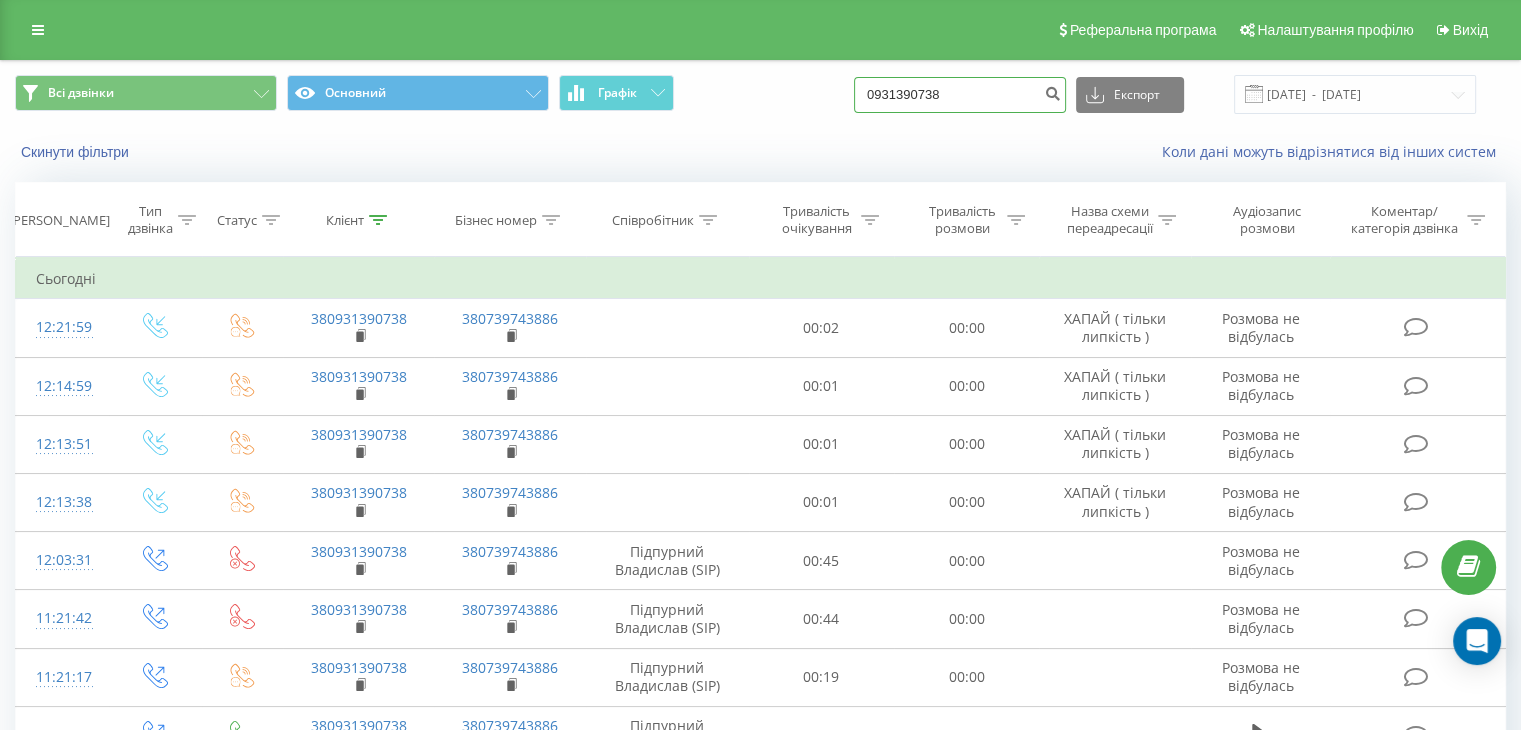 drag, startPoint x: 1007, startPoint y: 87, endPoint x: 414, endPoint y: 151, distance: 596.4436 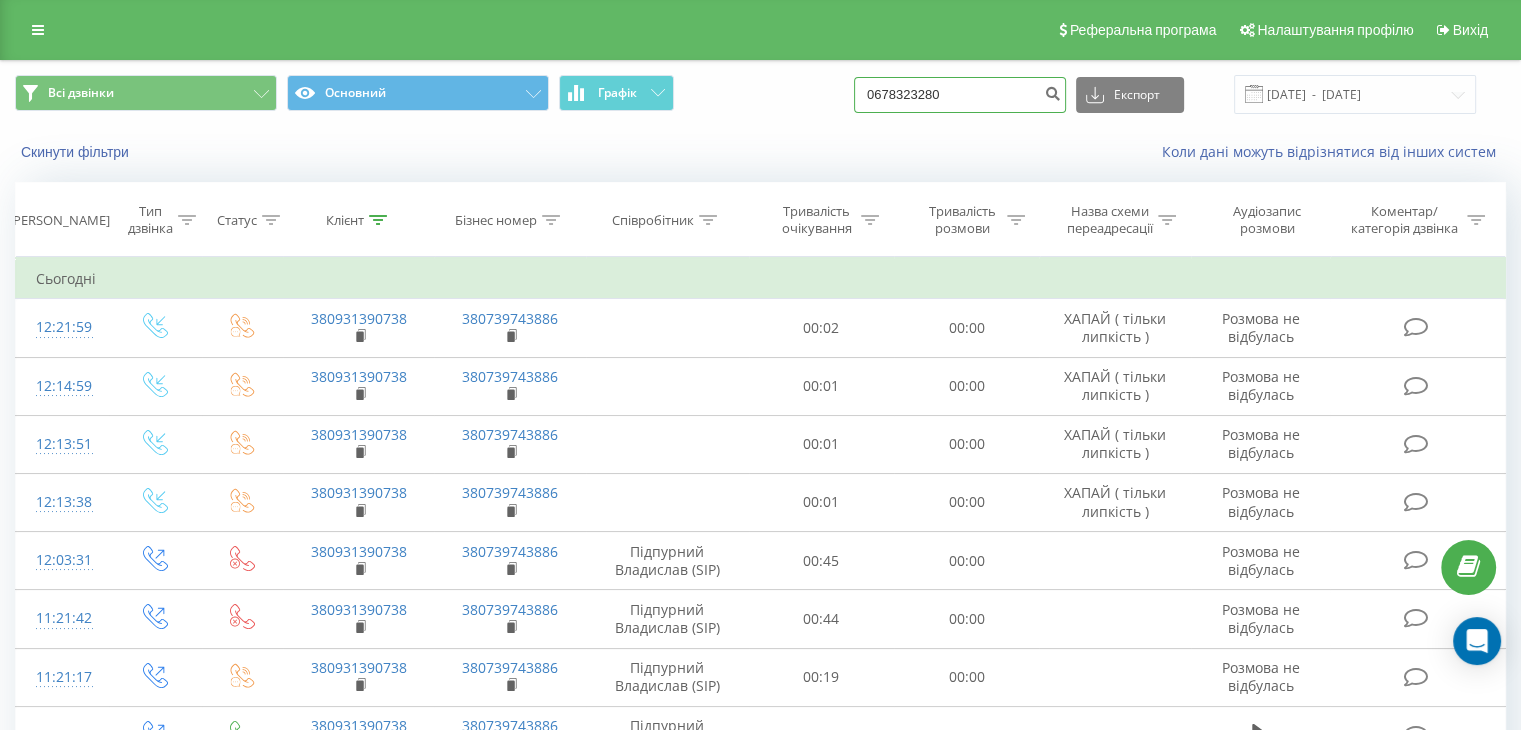 type on "0678323280" 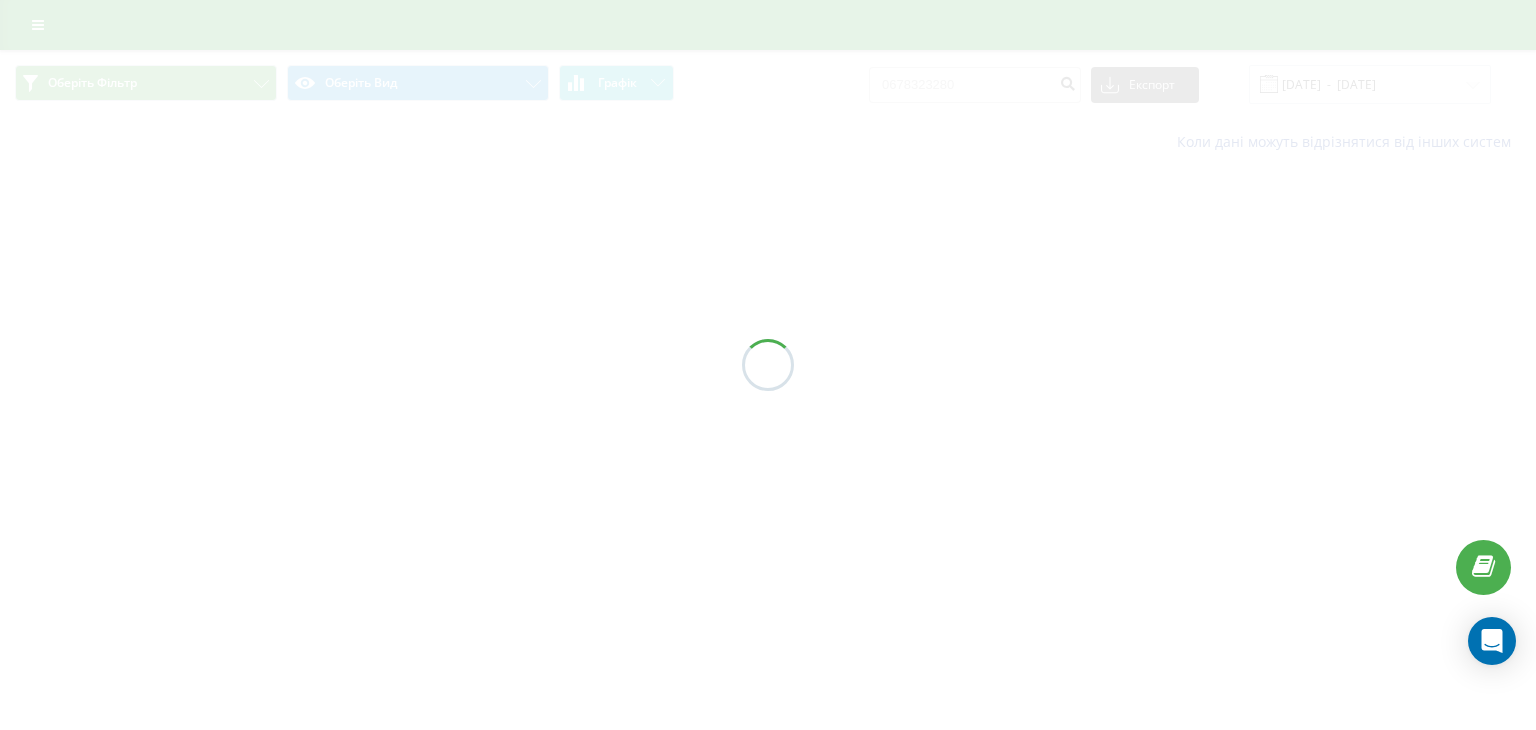 scroll, scrollTop: 0, scrollLeft: 0, axis: both 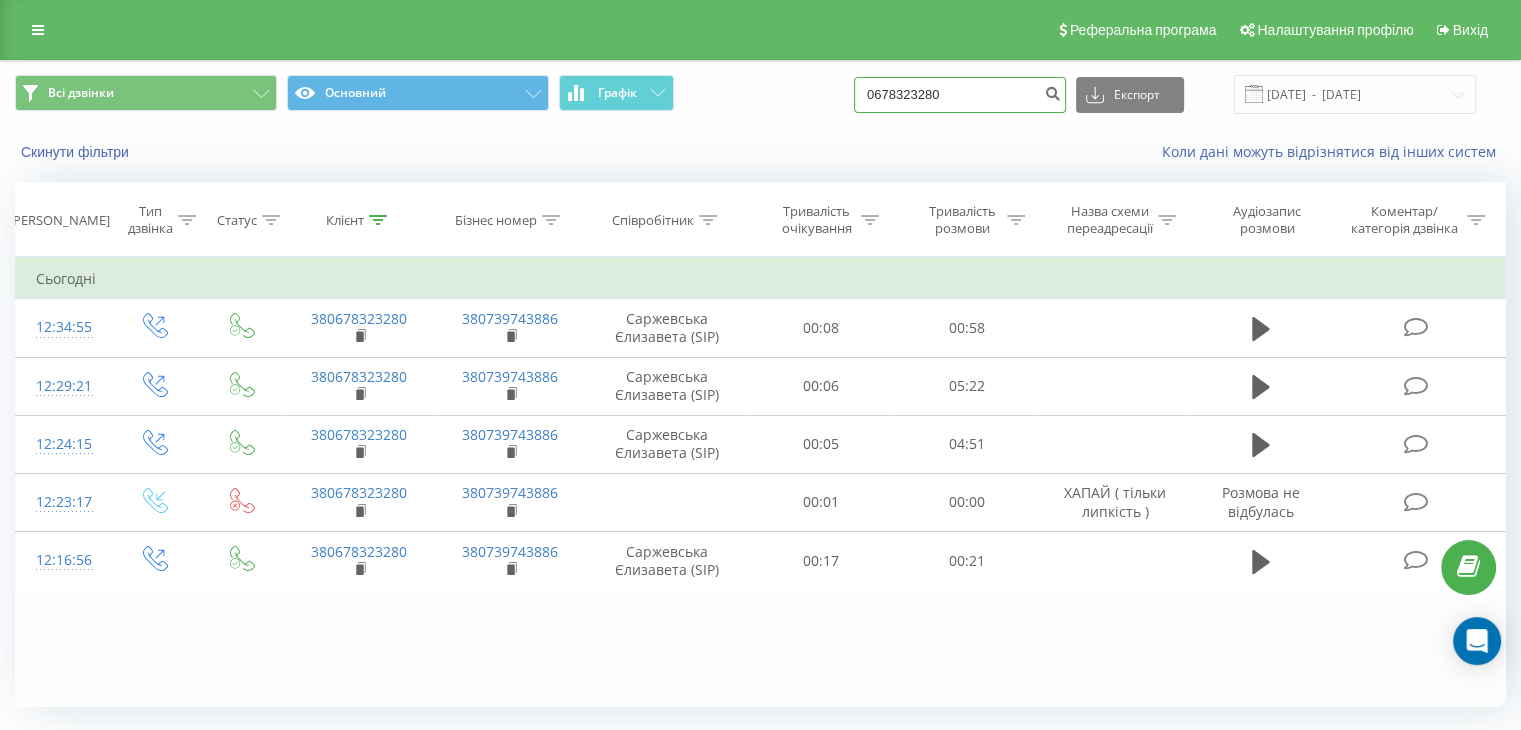drag, startPoint x: 980, startPoint y: 85, endPoint x: 600, endPoint y: 128, distance: 382.42517 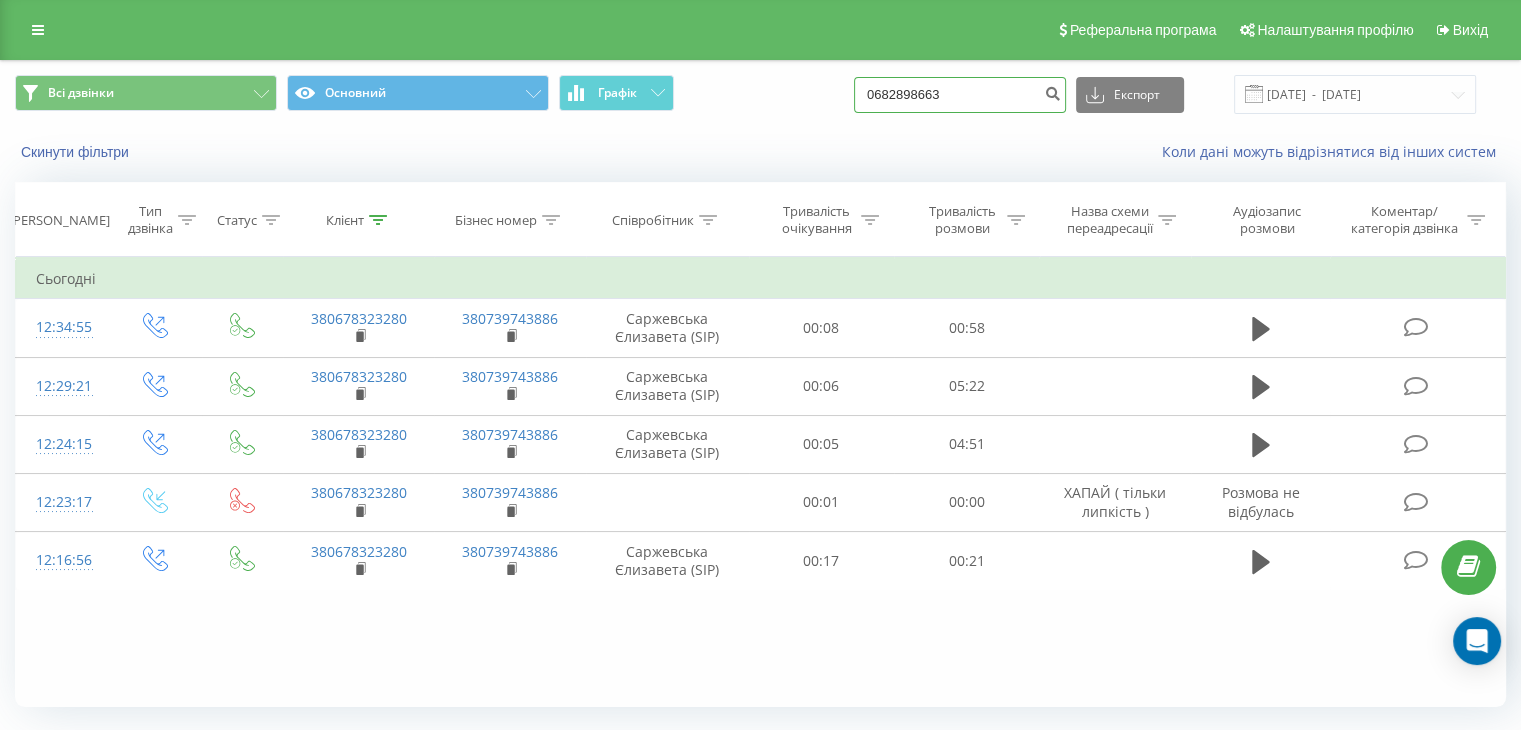 type on "0682898663" 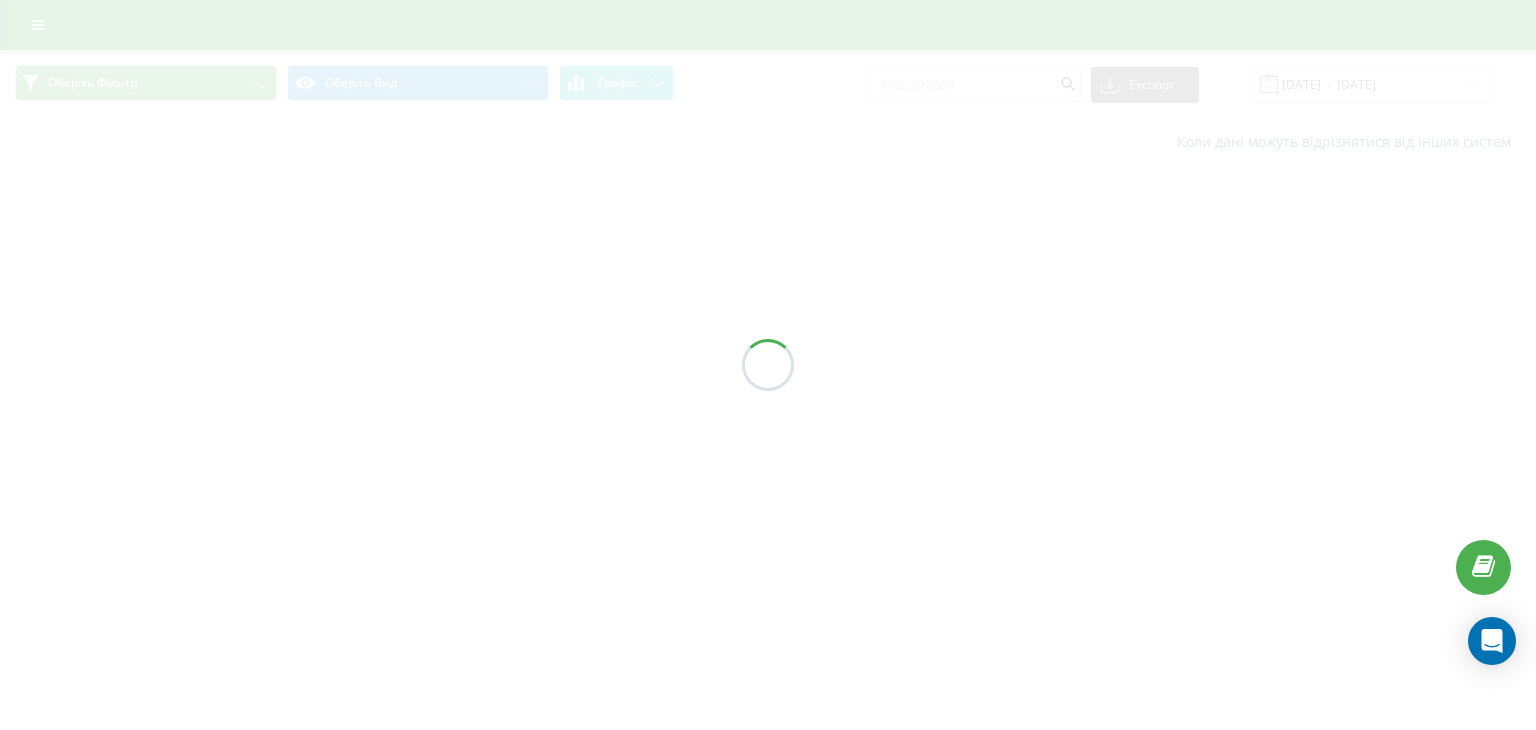 scroll, scrollTop: 0, scrollLeft: 0, axis: both 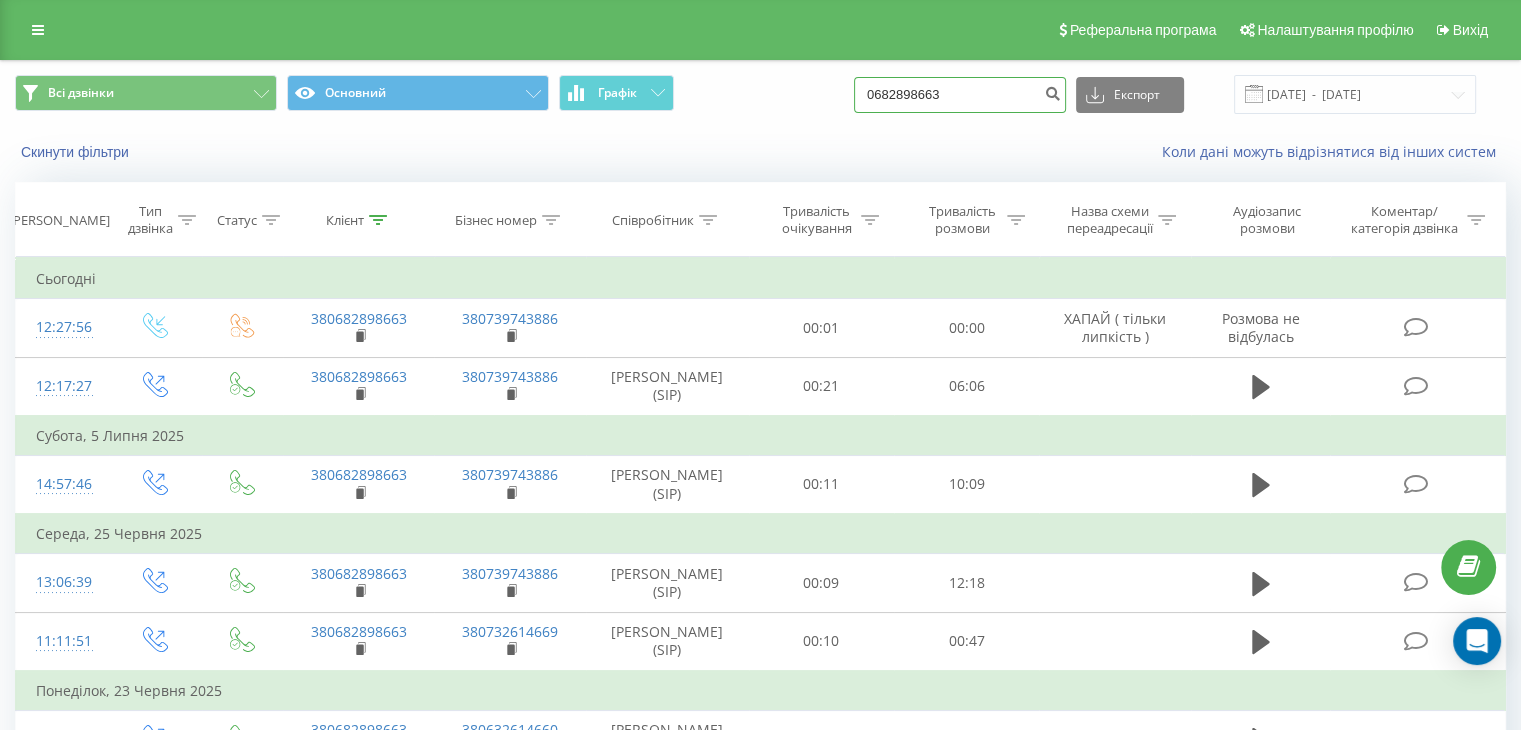 drag, startPoint x: 970, startPoint y: 91, endPoint x: 488, endPoint y: 143, distance: 484.79688 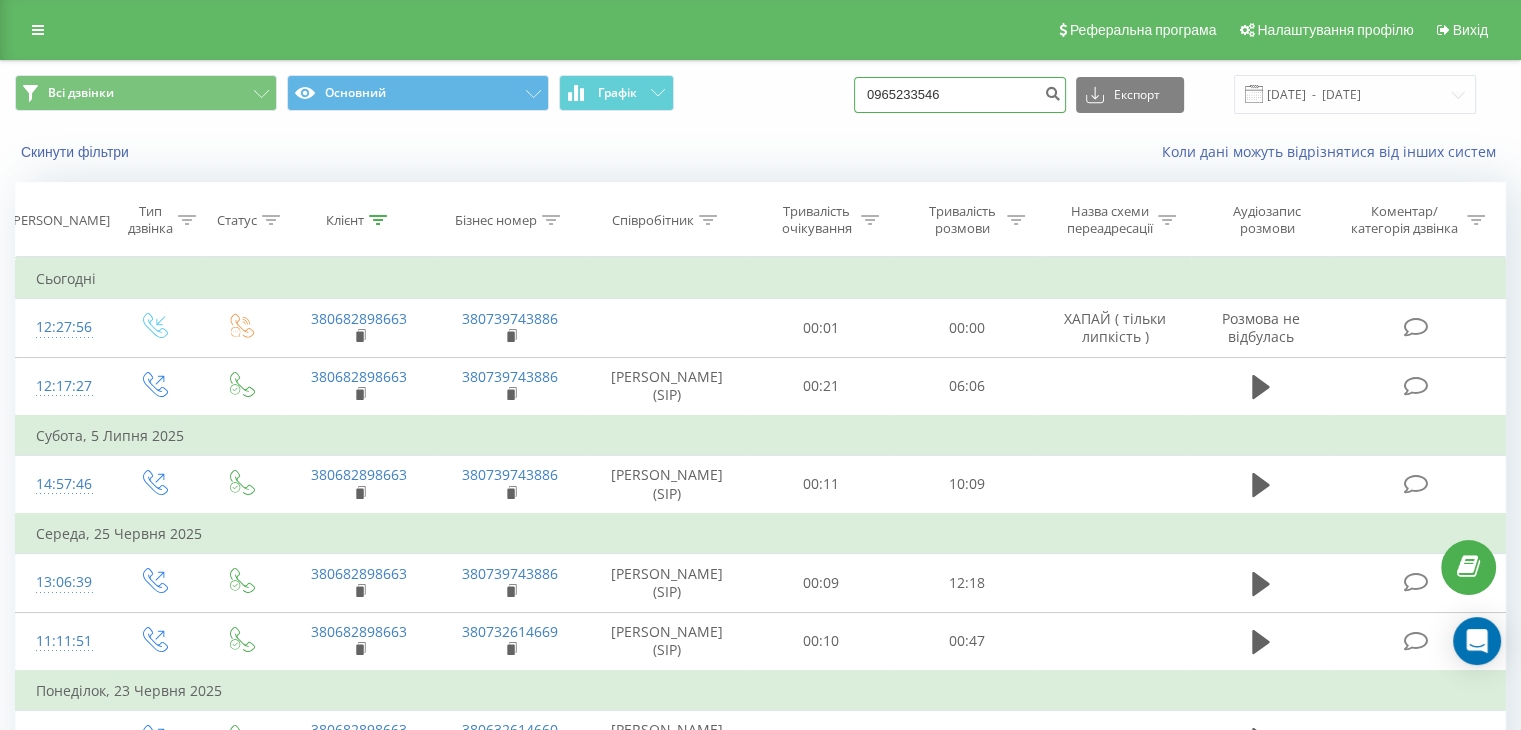type on "0965233546" 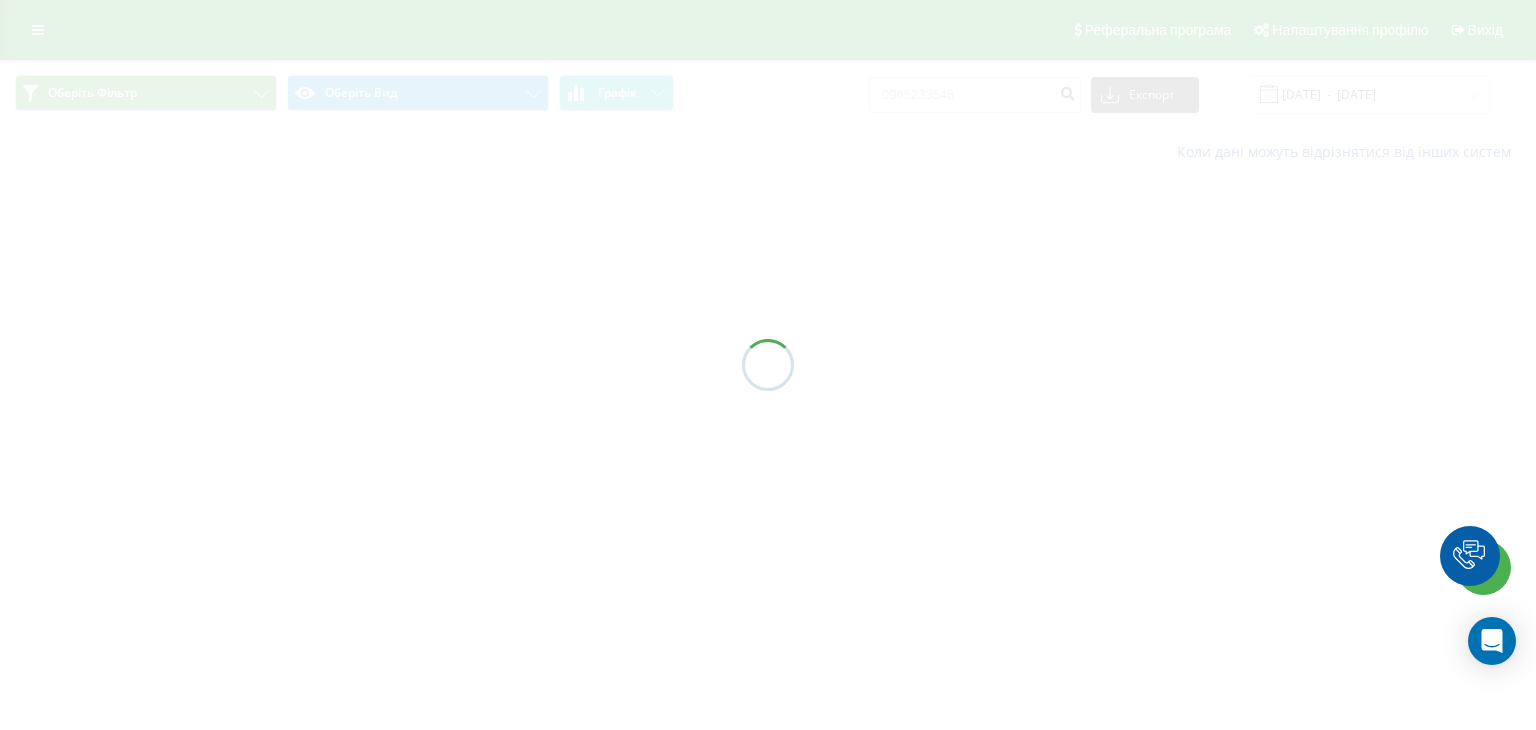 scroll, scrollTop: 0, scrollLeft: 0, axis: both 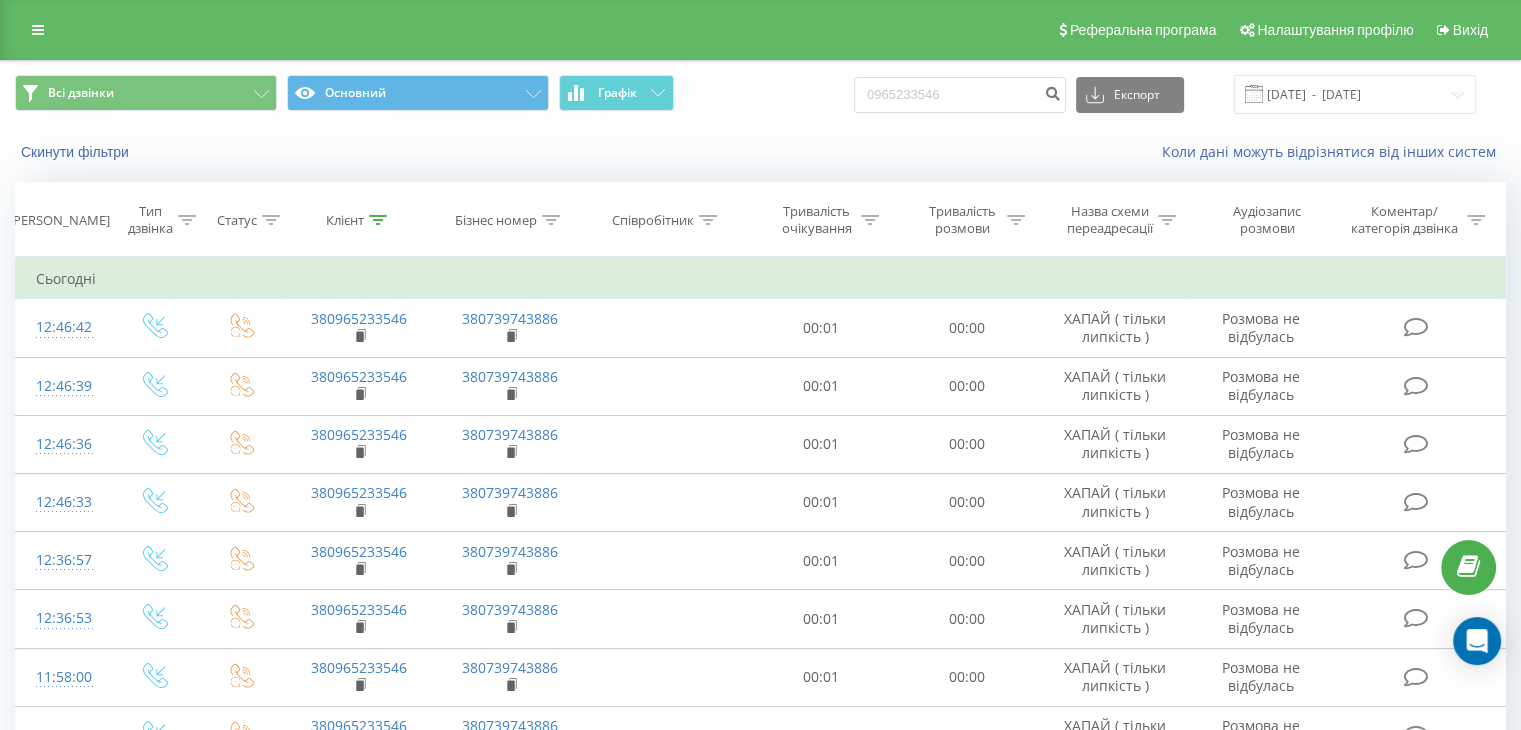click on "Реферальна програма Налаштування профілю Вихід" at bounding box center (760, 30) 